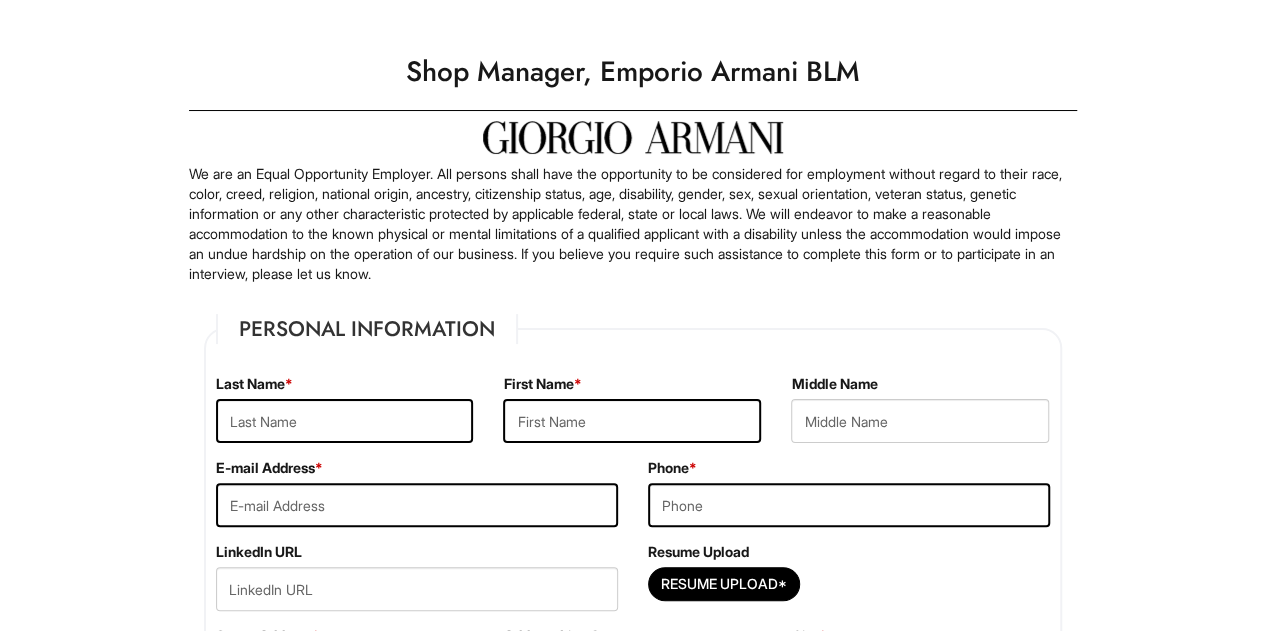 scroll, scrollTop: 0, scrollLeft: 0, axis: both 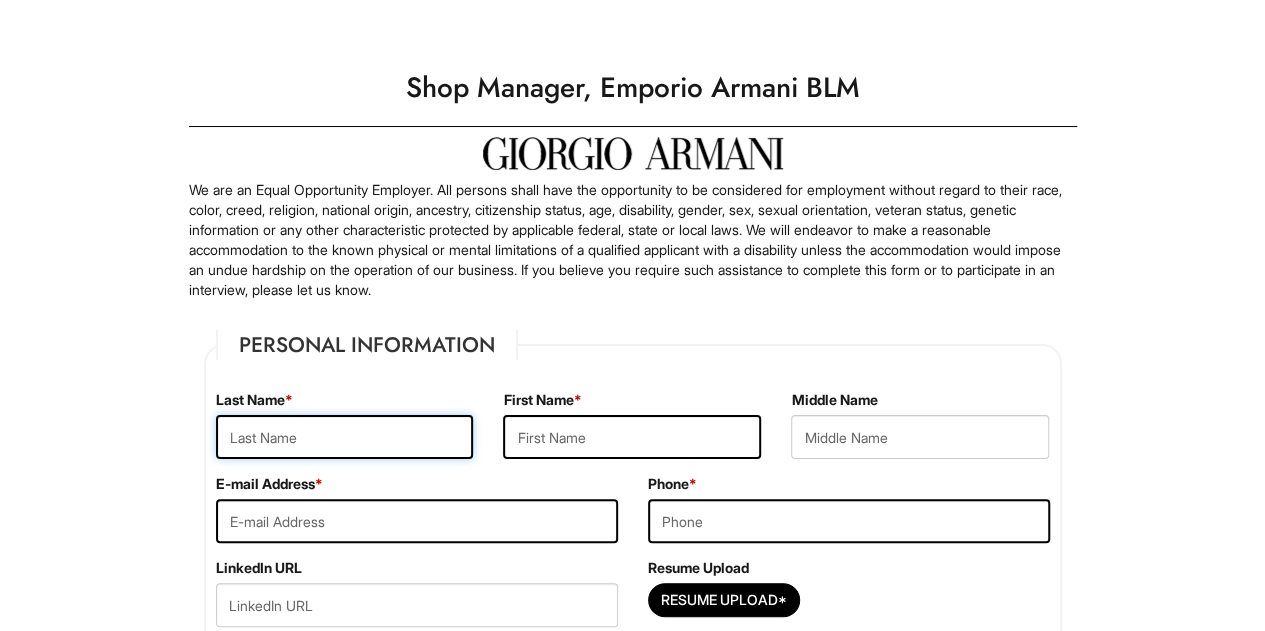 click at bounding box center [345, 437] 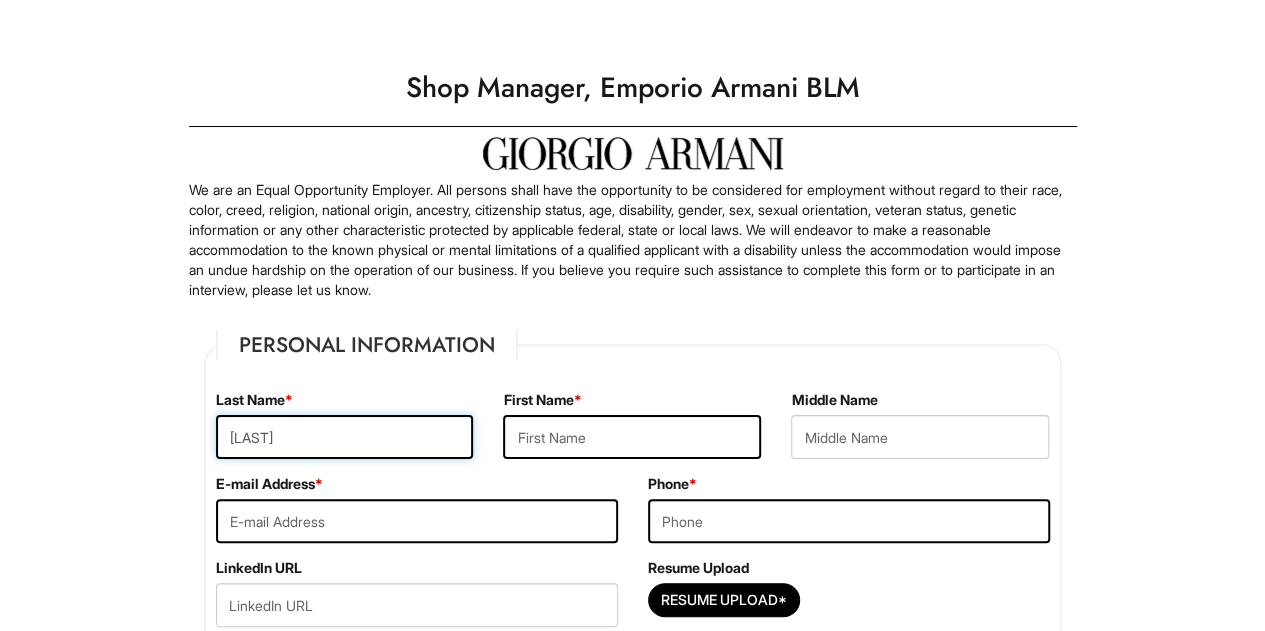 drag, startPoint x: 337, startPoint y: 432, endPoint x: 254, endPoint y: 440, distance: 83.38465 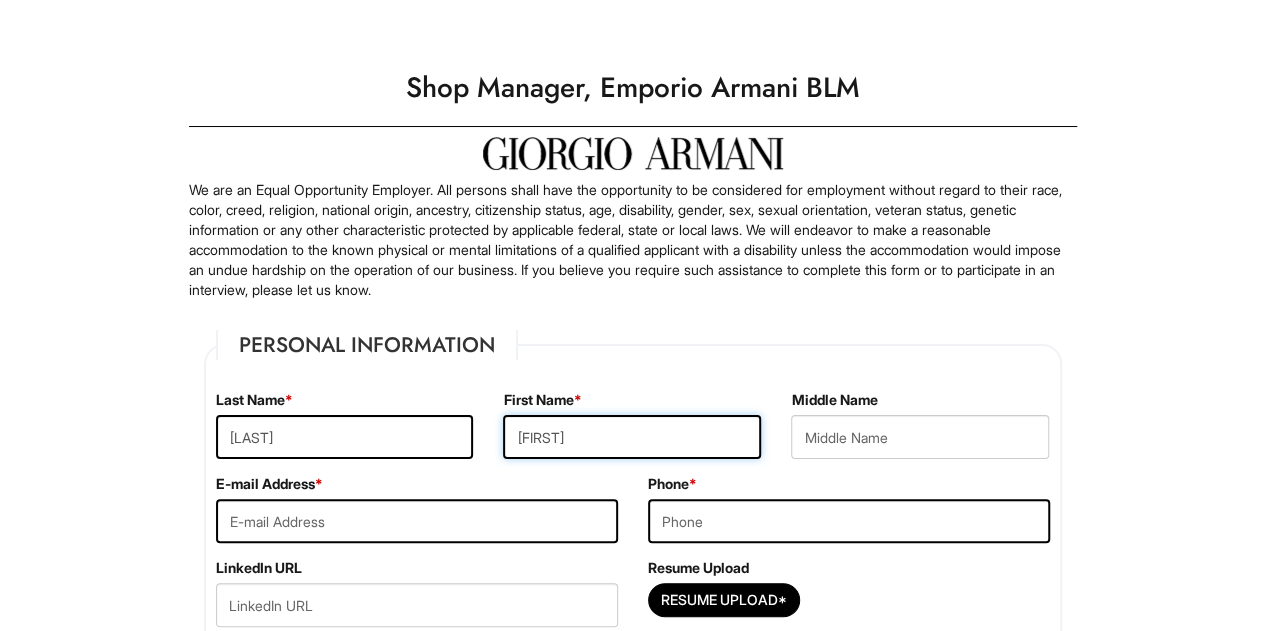 type on "[FIRST]" 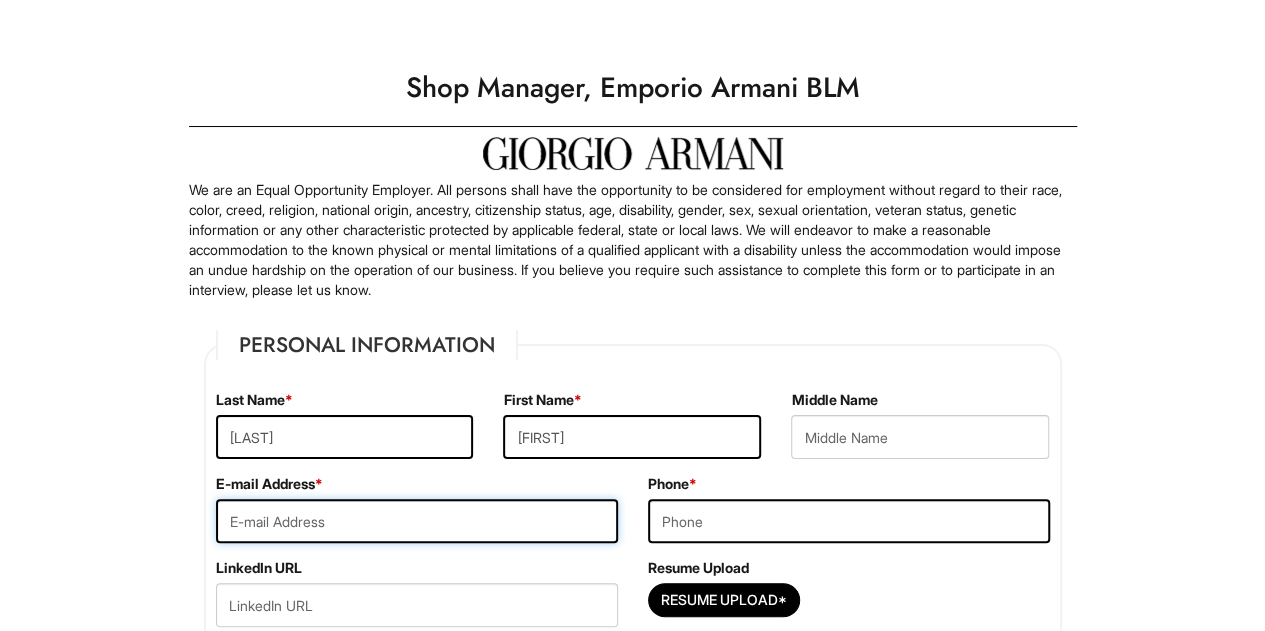 click at bounding box center (417, 521) 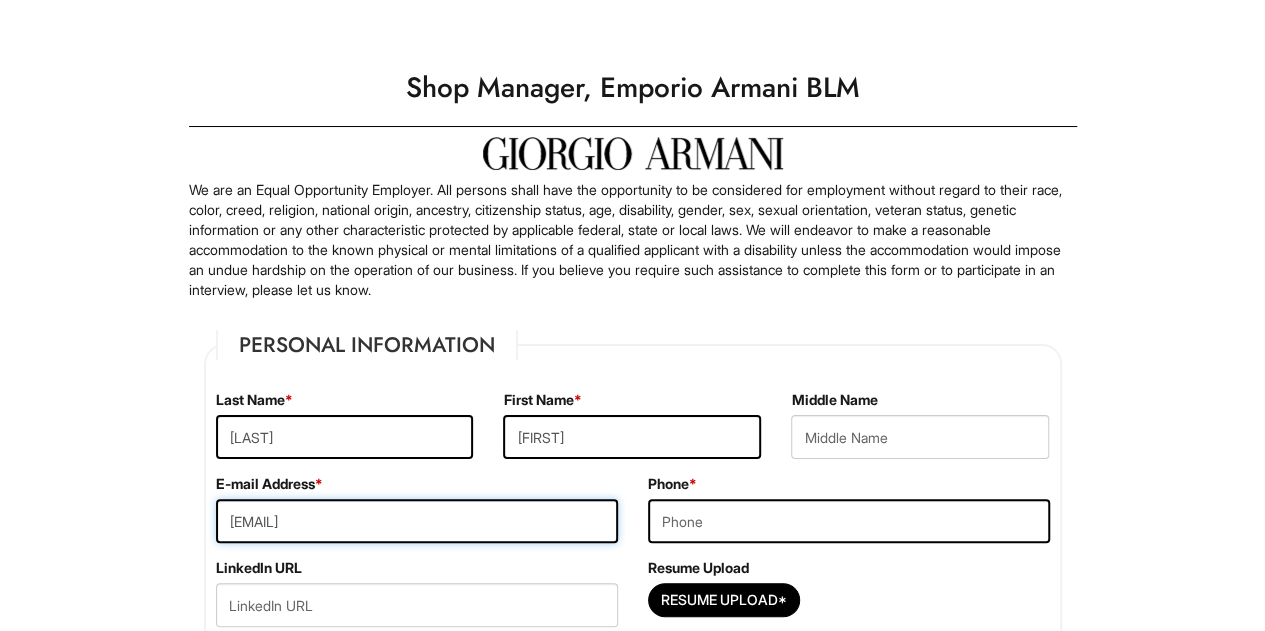 type on "arndt.brian1980@att.net" 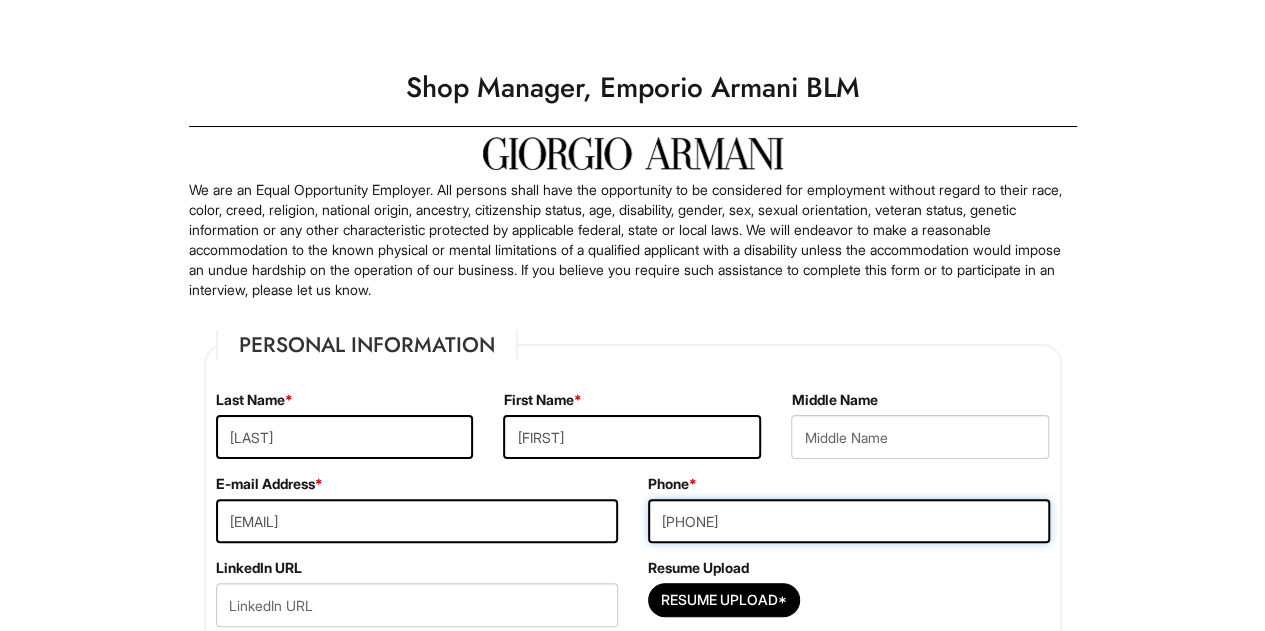 scroll, scrollTop: 200, scrollLeft: 0, axis: vertical 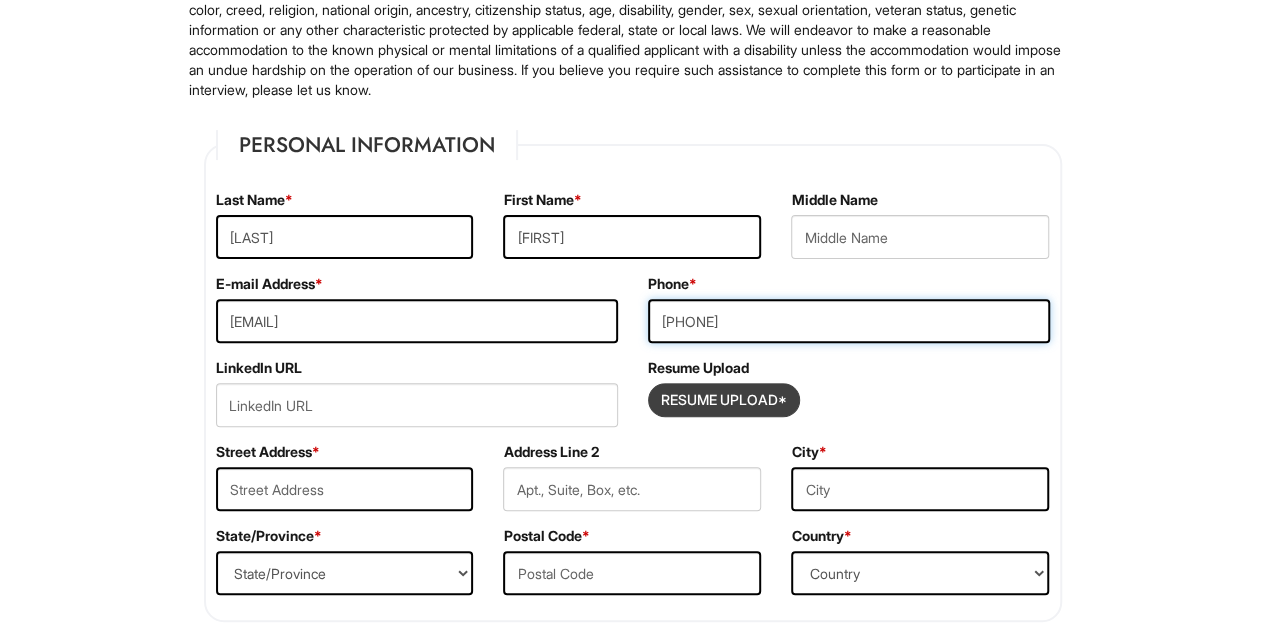 type on "847-845-0198" 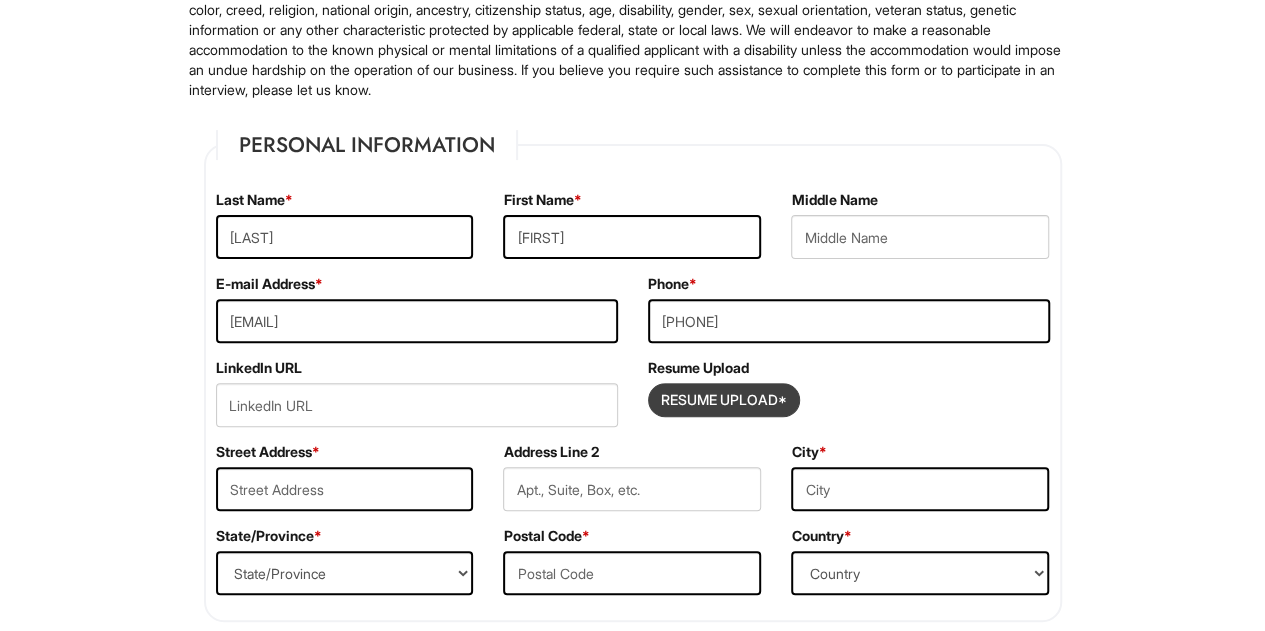 click at bounding box center (724, 400) 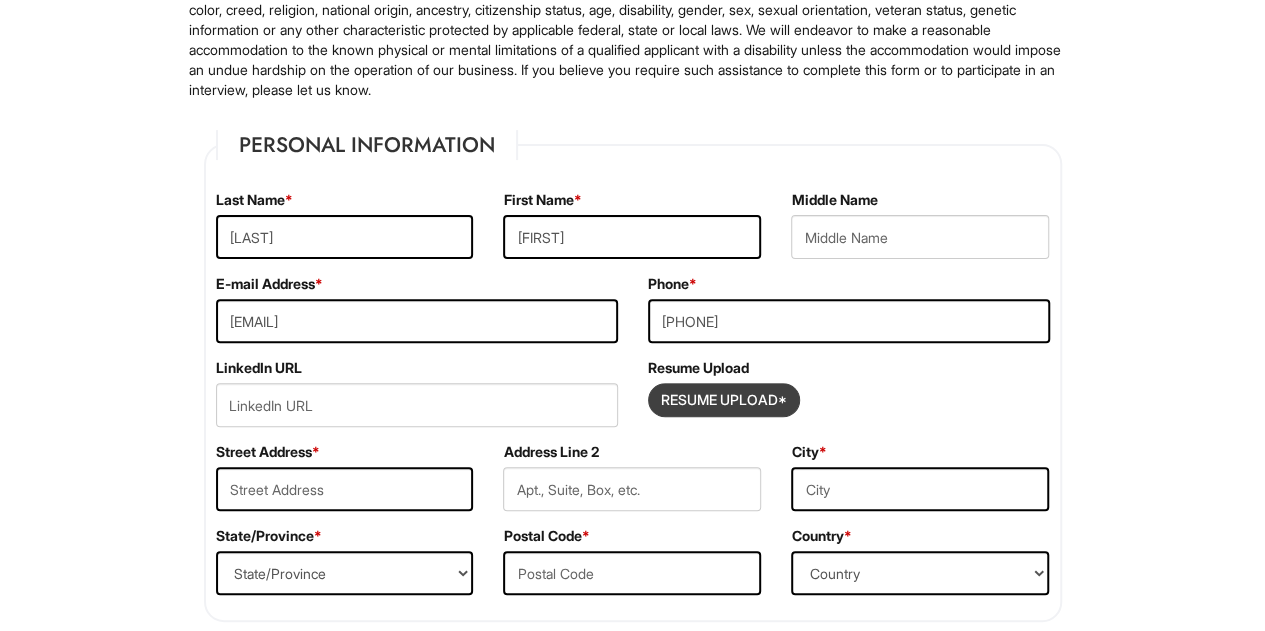 type on "C:\fakepath\Brian Arndt 2025 Resume.pdf" 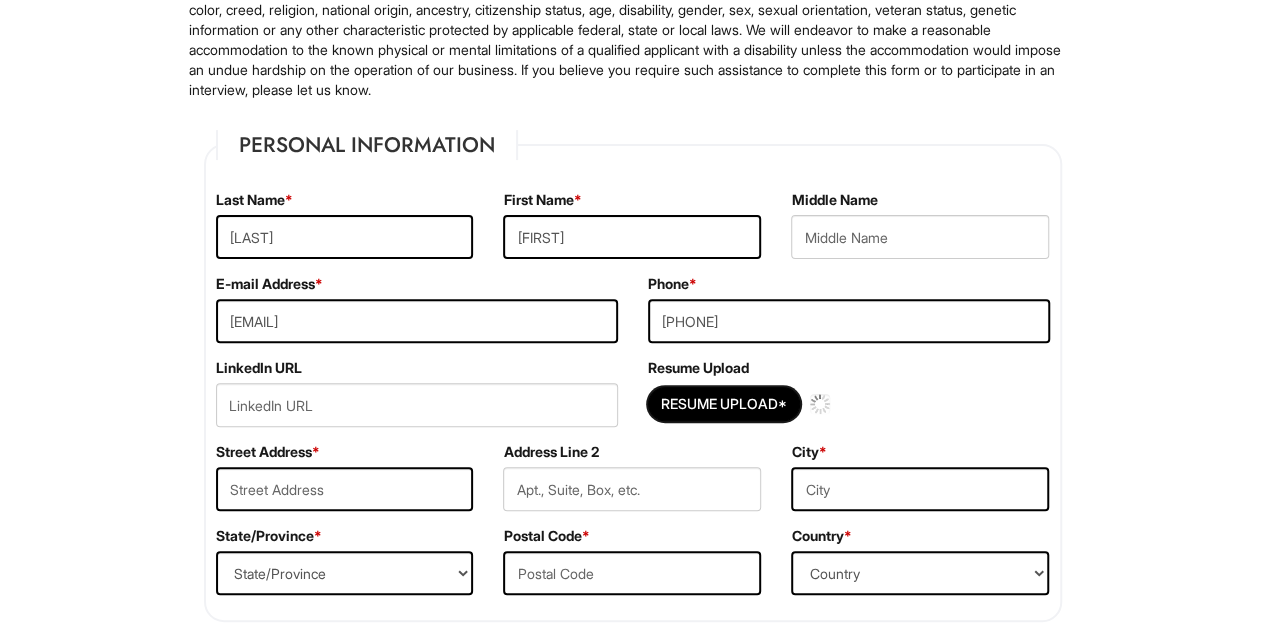 type 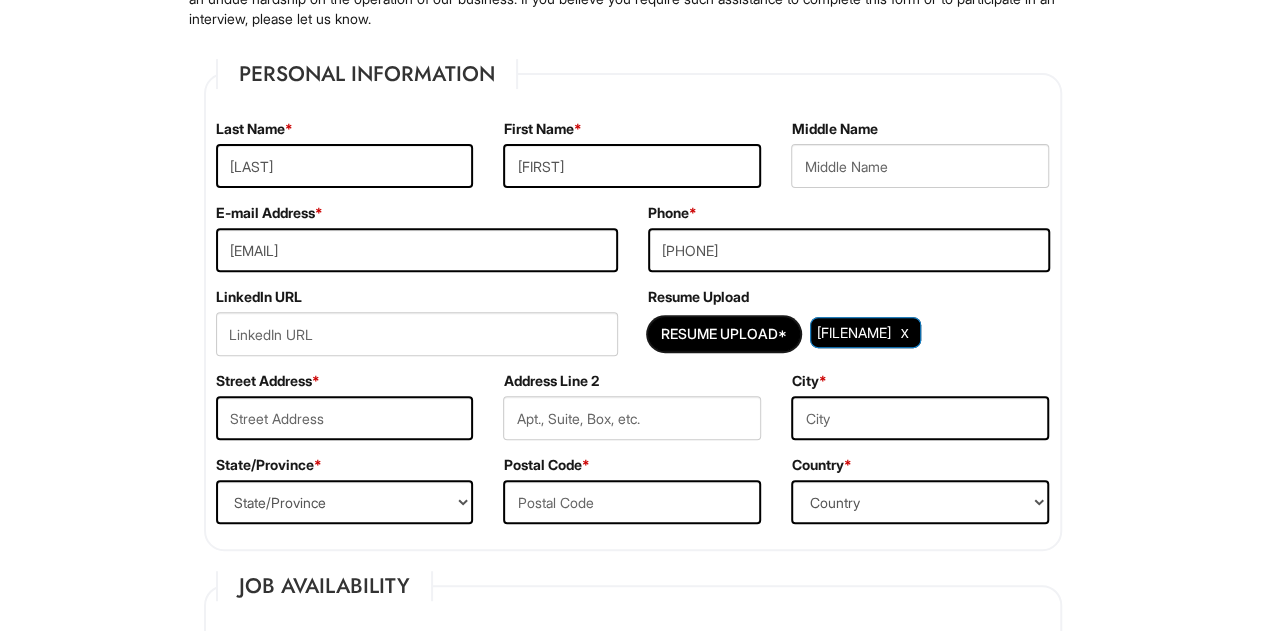scroll, scrollTop: 300, scrollLeft: 0, axis: vertical 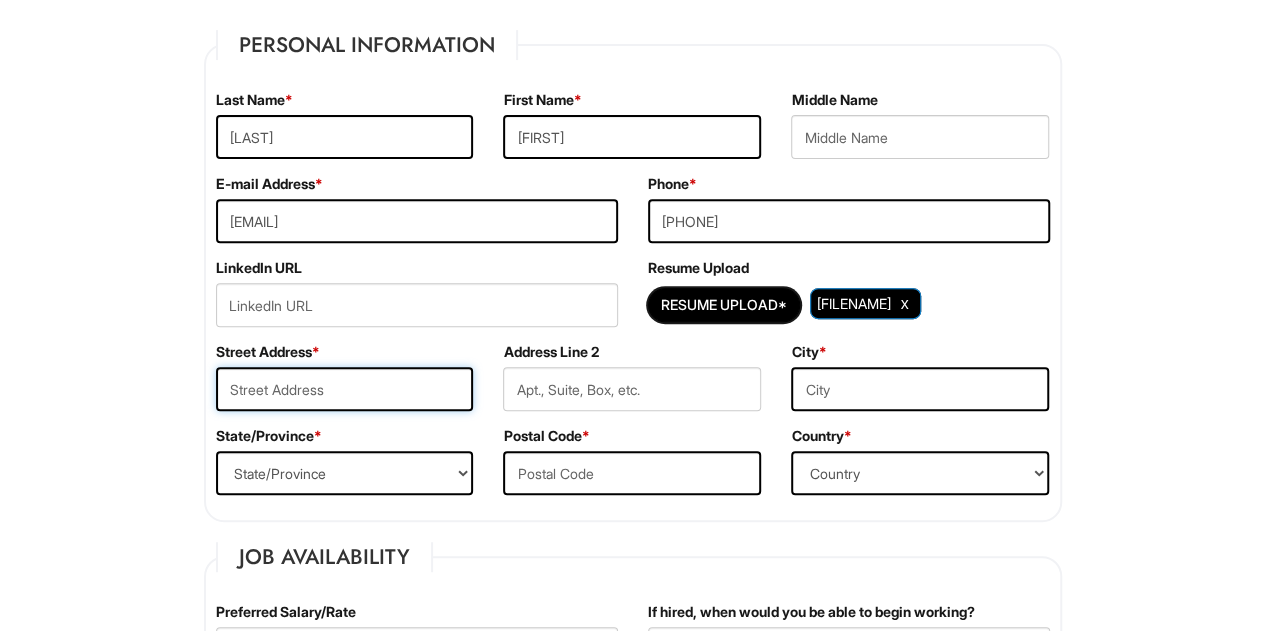 click at bounding box center [345, 389] 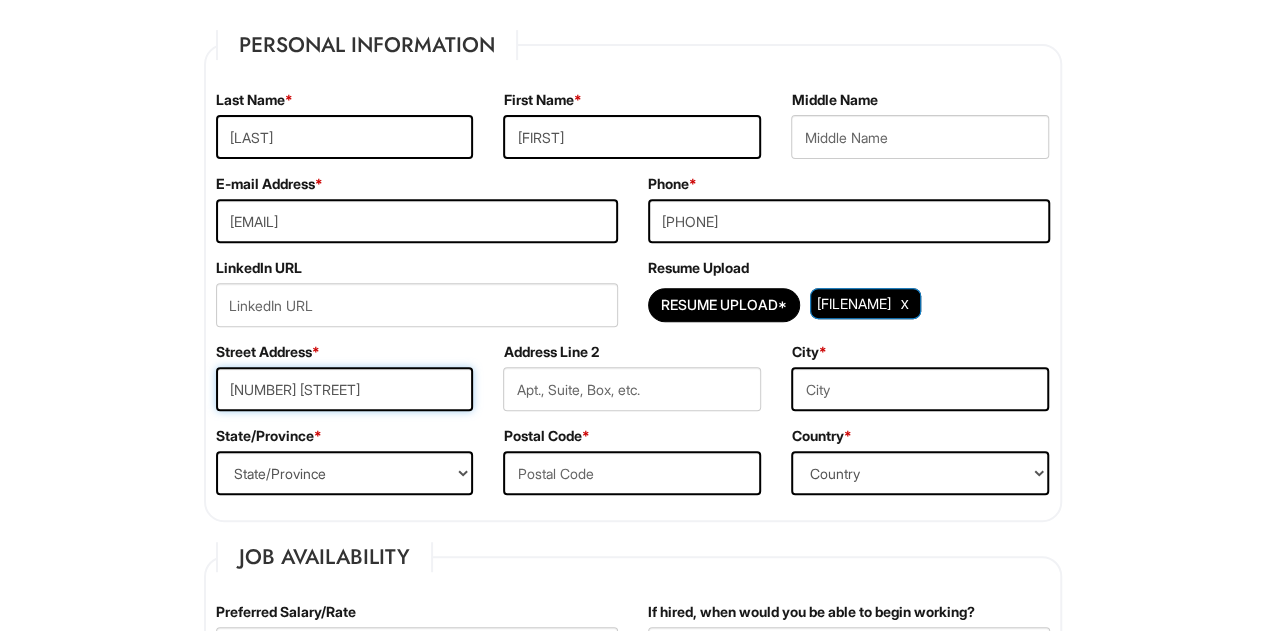 type on "8811 N. Ozanam Ave." 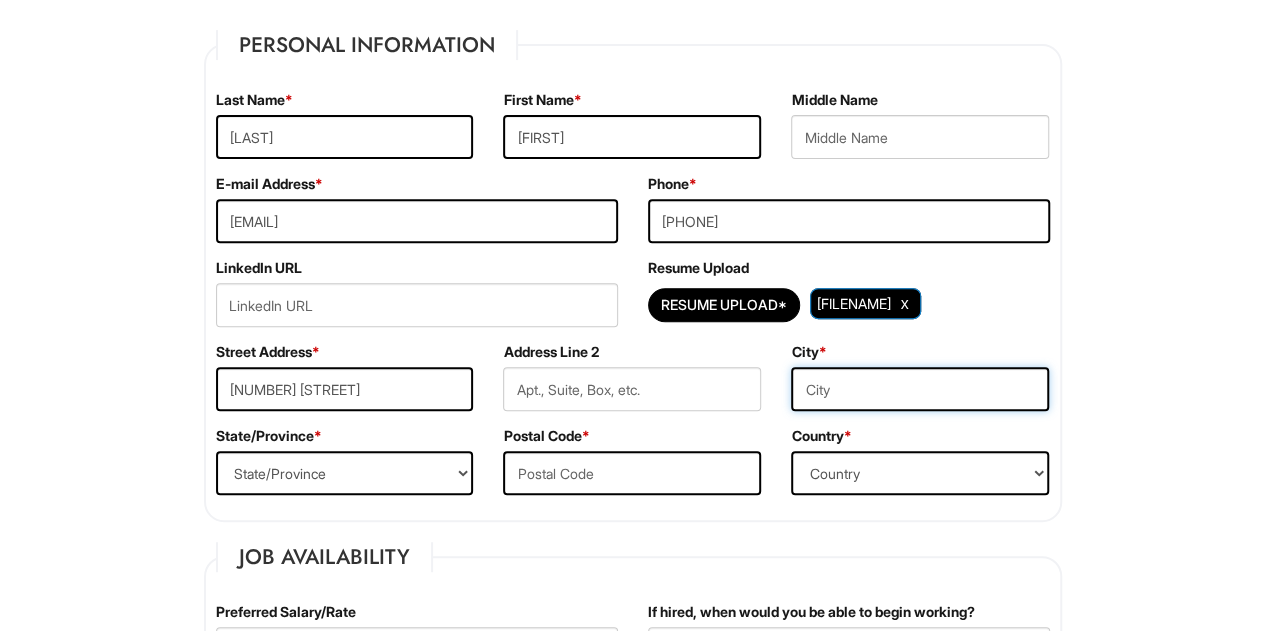 click at bounding box center (920, 389) 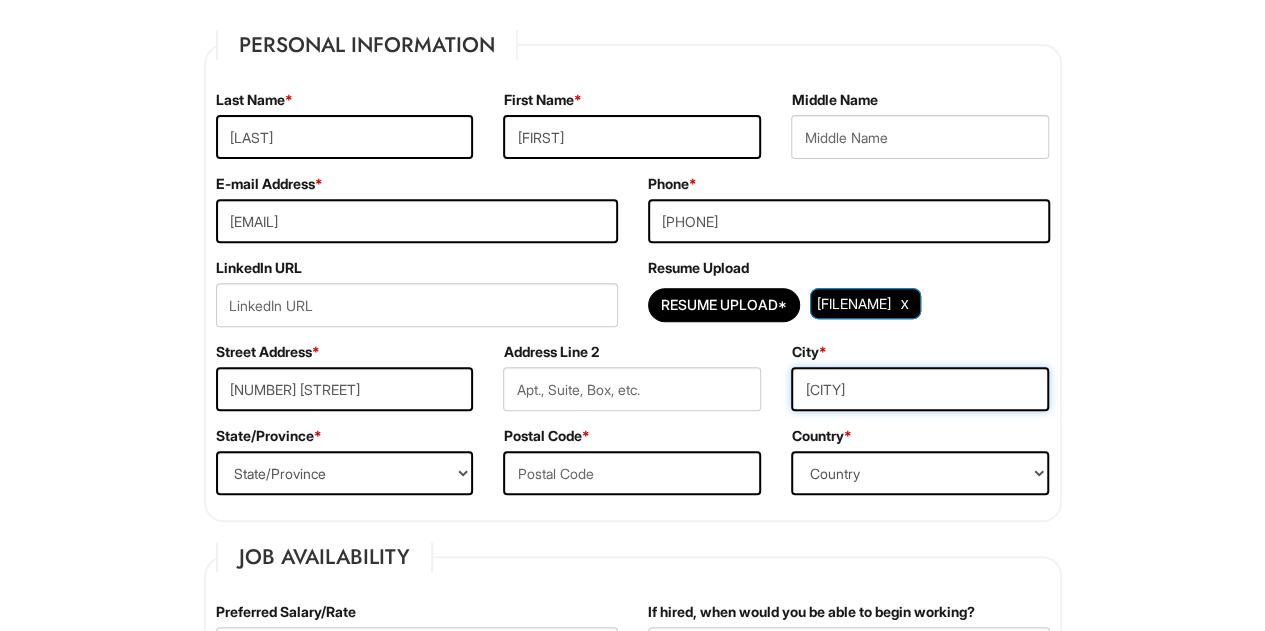 type on "Niles" 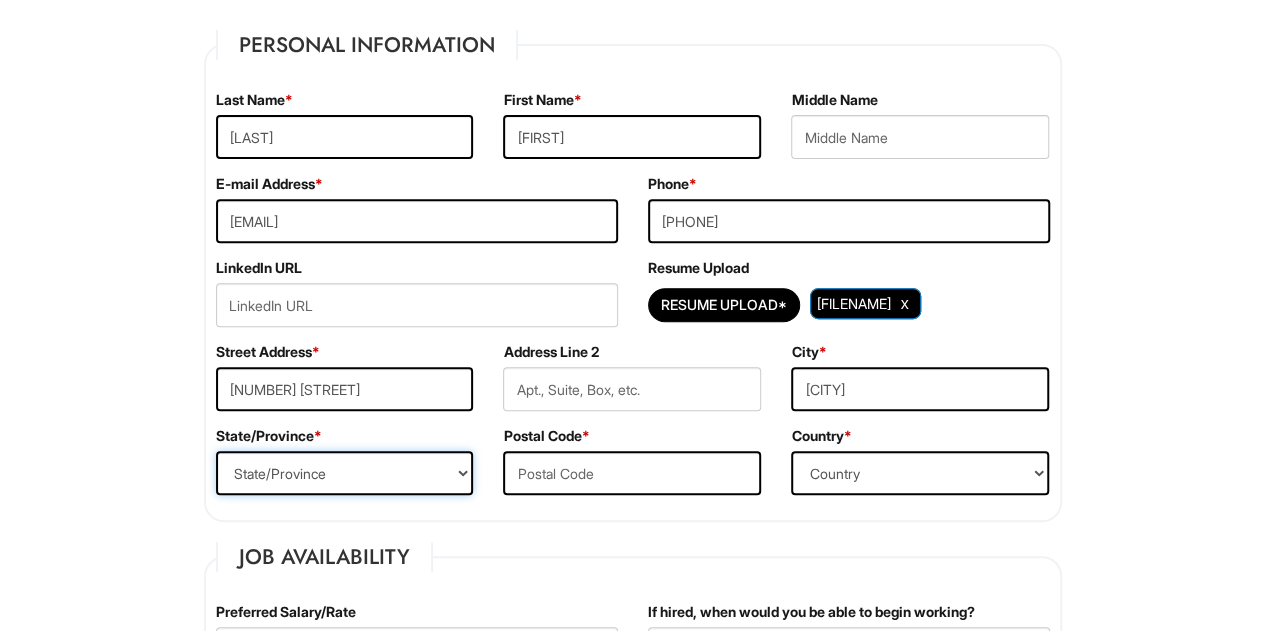 click on "State/Province ALABAMA ALASKA ARIZONA ARKANSAS CALIFORNIA COLORADO CONNECTICUT DELAWARE DISTRICT OF COLUMBIA FLORIDA GEORGIA HAWAII IDAHO ILLINOIS INDIANA IOWA KANSAS KENTUCKY LOUISIANA MAINE MARYLAND MASSACHUSETTS MICHIGAN MINNESOTA MISSISSIPPI MISSOURI MONTANA NEBRASKA NEVADA NEW HAMPSHIRE NEW JERSEY NEW MEXICO NEW YORK NORTH CAROLINA NORTH DAKOTA OHIO OKLAHOMA OREGON PENNSYLVANIA RHODE ISLAND SOUTH CAROLINA SOUTH DAKOTA TENNESSEE TEXAS UTAH VERMONT VIRGINIA WASHINGTON WEST VIRGINIA WISCONSIN WYOMING CA-ALBERTA CA-BRITISH COLUMBIA CA-MANITOBA CA-NEW BRUNSWICK CA-NEWFOUNDLAND CA-NOVA SCOTIA CA-NORTHWEST TERRITORIES CA-NUNAVUT CA-ONTARIO CA-PRINCE EDWARD ISLAND CA-QUEBEC CA-SASKATCHEWAN CA-YUKON TERRITORY US-AMERICAN SAMOA US-FEDERATED STATES OF MICRONESIA US-GUAM US-MARSHALL ISLANDS US-NORTHERN MARIANA ISLANDS US-PALAU US-PUERTO RICO" at bounding box center [345, 473] 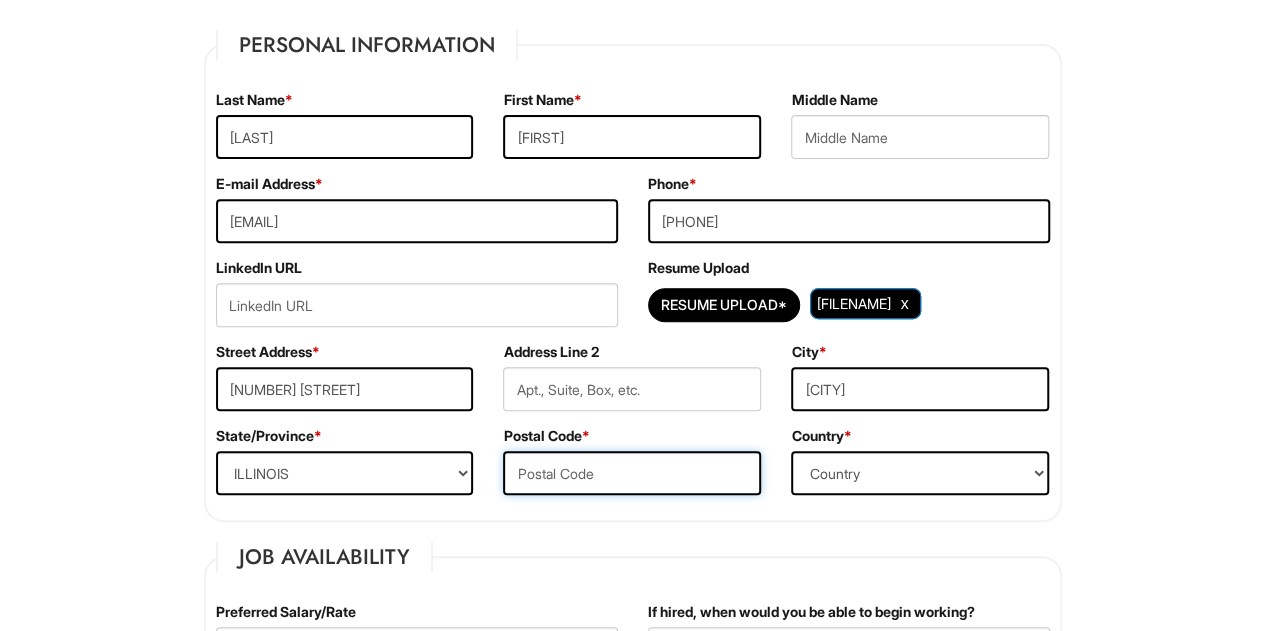 click at bounding box center [632, 473] 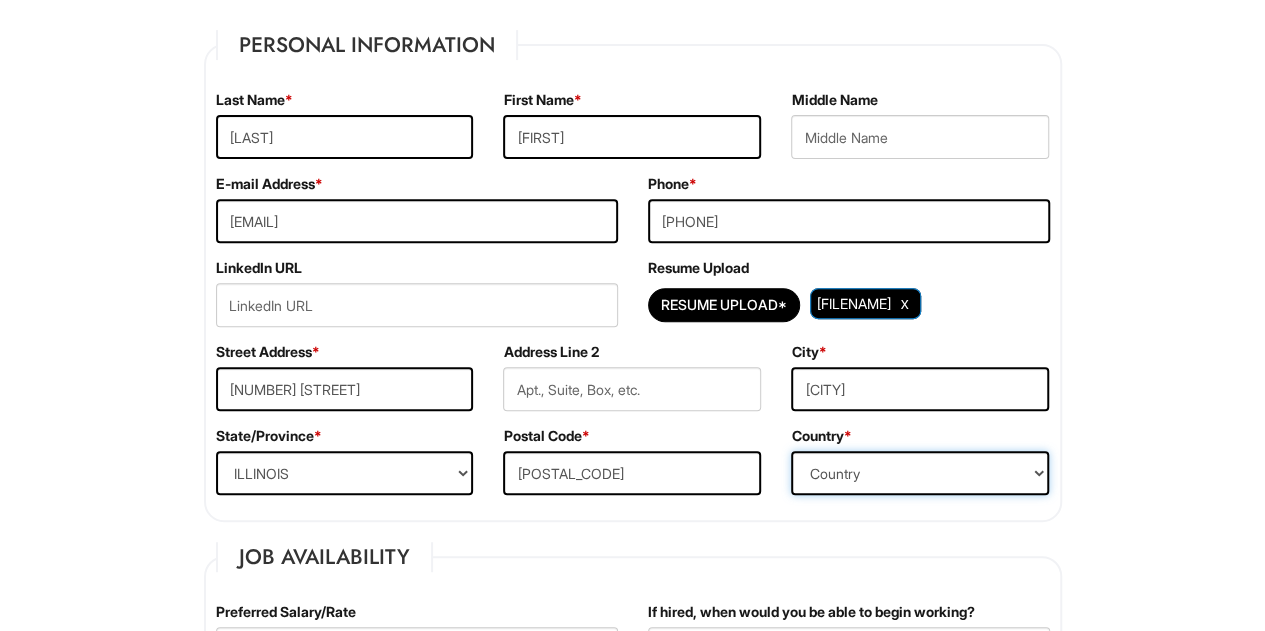 click on "Country Afghanistan Albania Algeria American Samoa Andorra Angola Anguilla Antarctica Antigua Argentina Armenia Aruba Ascension Australia Austria Azerbaijan Bahamas Bahrain Bangladesh Barbados Barbuda Belarus Belgium Belize Benin Bermuda Bhutan Bolivia Bosnia & Herzegovina Botswana Brazil British Virgin Islands Brunei Darussalam Bulgaria Burkina Faso Burundi Cambodia Cameroon Canada Cape Verde Islands Cayman Islands Central African Republic Chad Chatham Island Chile China Christmas Island Cocos-Keeling Islands Colombia Comoros Congo Cook Islands Costa Rica Croatia Cuba Curaçao Cyprus Czech Republic Democratic Republic of the Congo Denmark Diego Garcia Djibouti Dominica Dominican Republic East Timor Easter Island Ecuador Egypt El Salvador Ellipso (Mobile Satellite service) EMSAT (Mobile Satellite service) Equatorial Guinea Eritrea Estonia Ethiopia European Union Falkland Islands (Malvinas) Faroe Islands Fiji Islands Finland France French Antilles French Guiana French Polynesia Gabonese Republic Gambia Georgia" at bounding box center (920, 473) 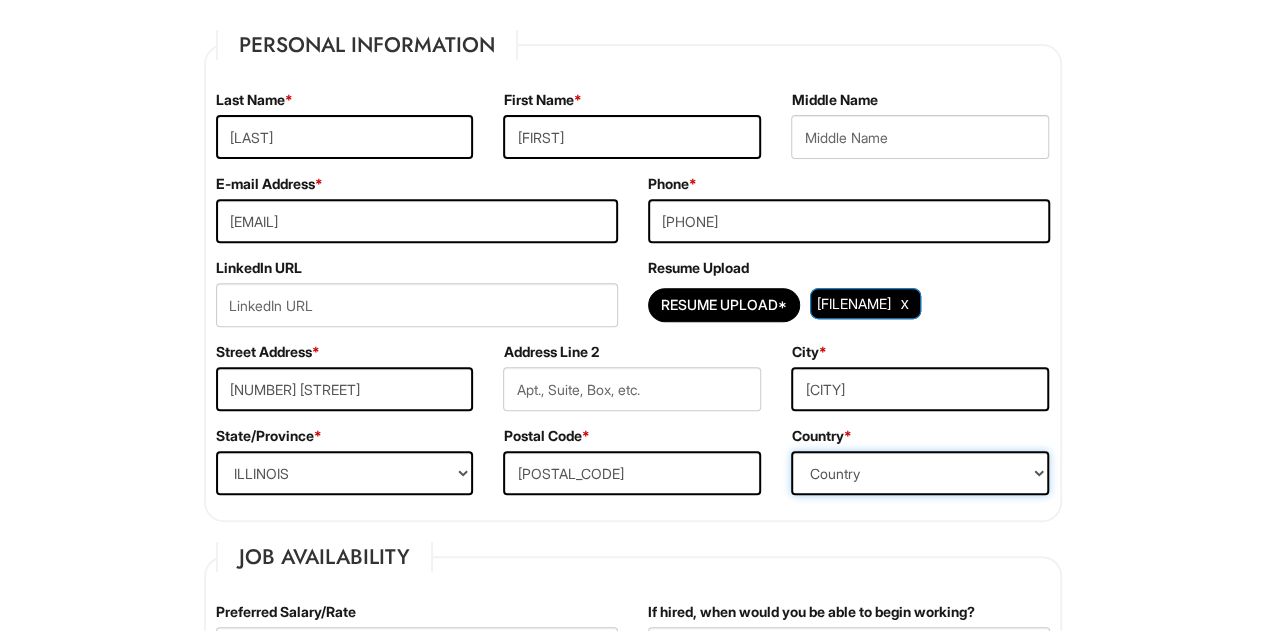 select on "United States of America" 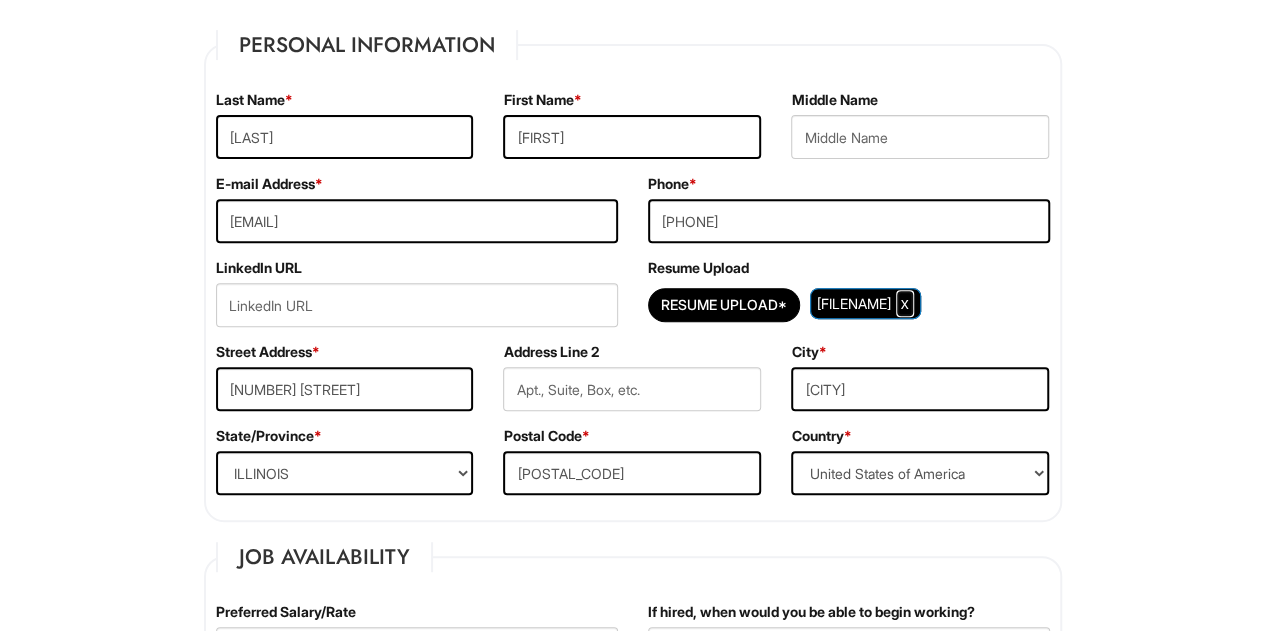 click at bounding box center (905, 303) 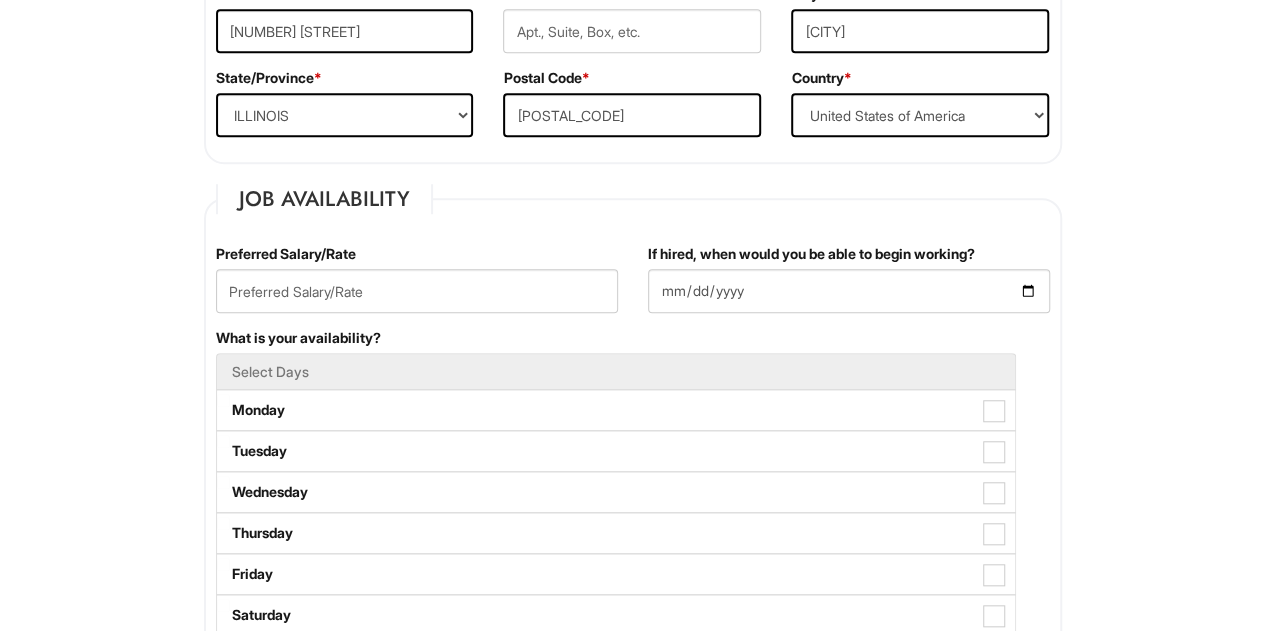scroll, scrollTop: 600, scrollLeft: 0, axis: vertical 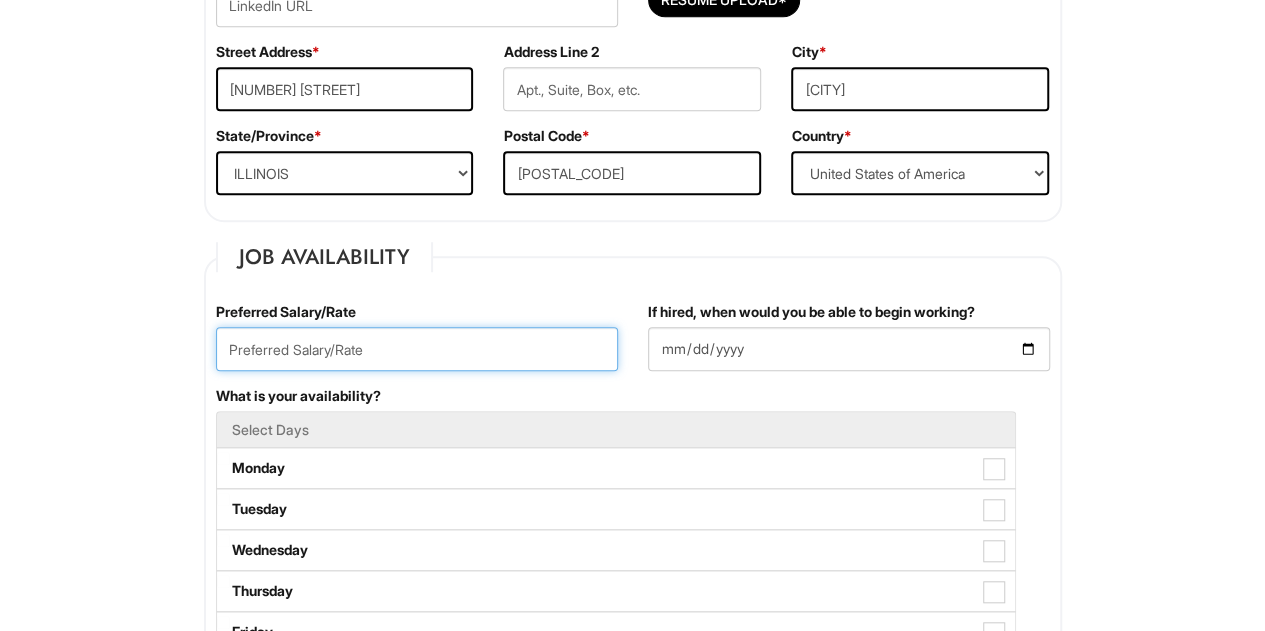 click at bounding box center (417, 349) 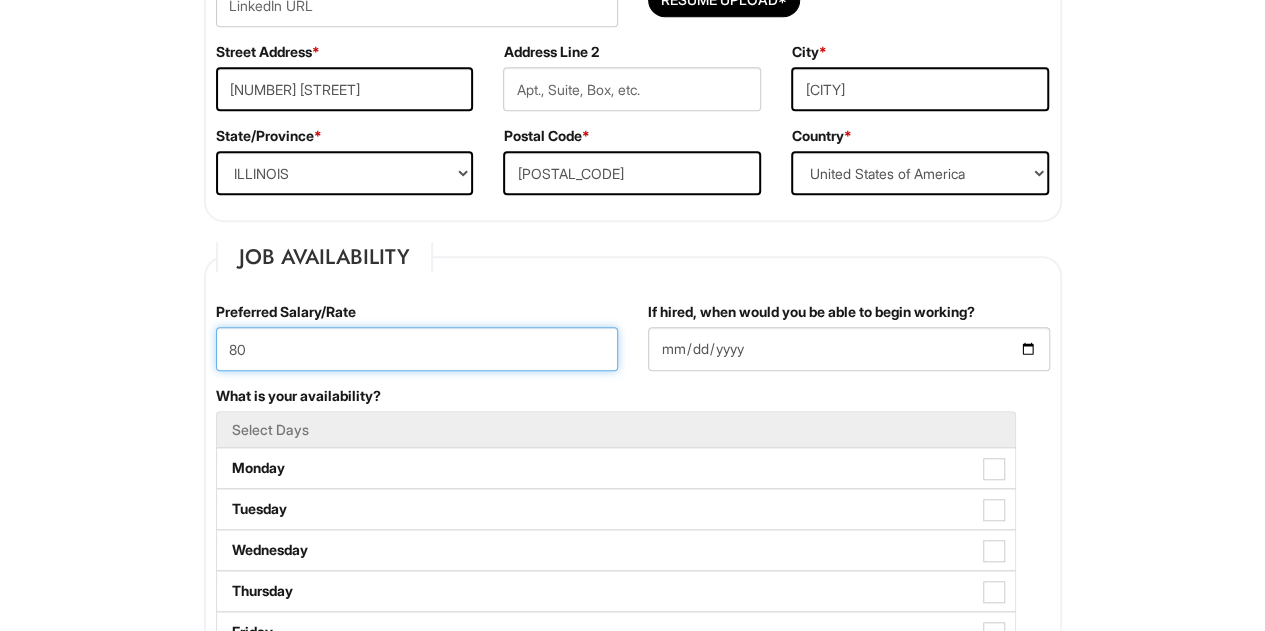 type on "8" 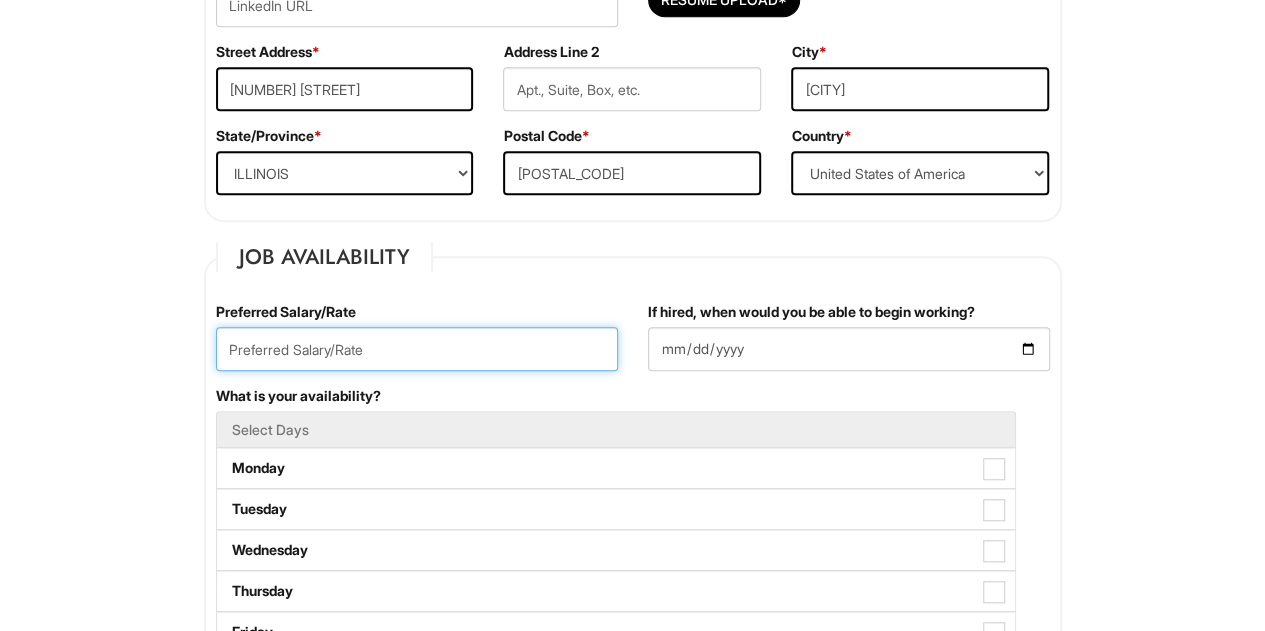 type on "%" 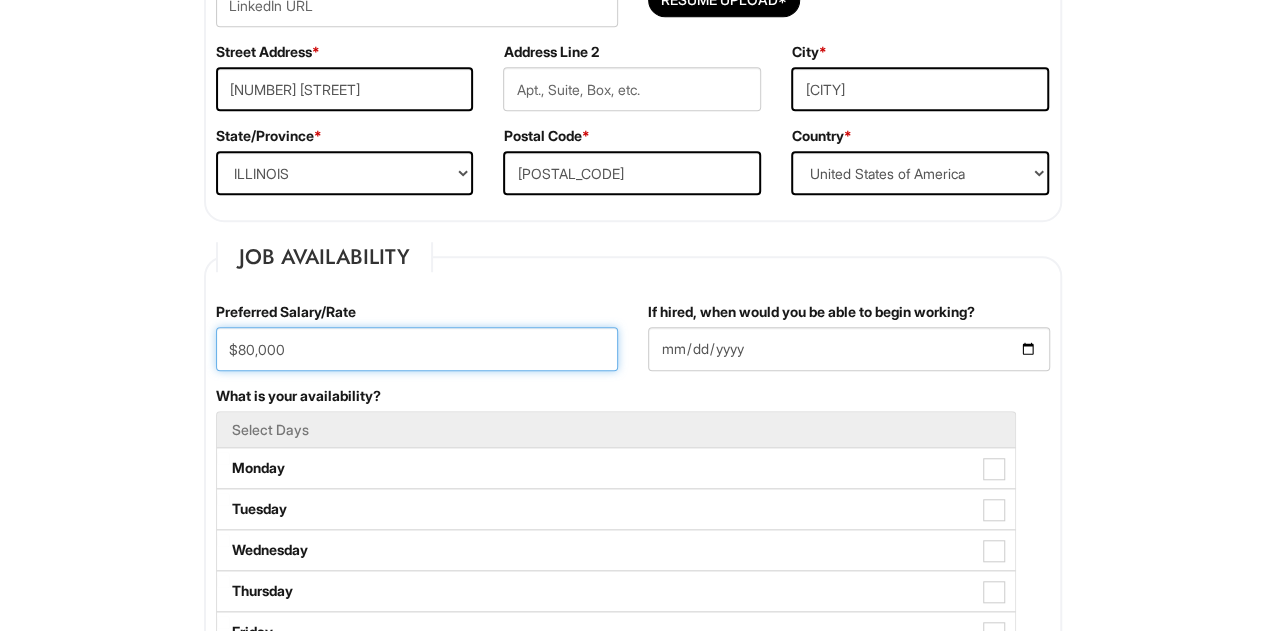 type on "$80,000" 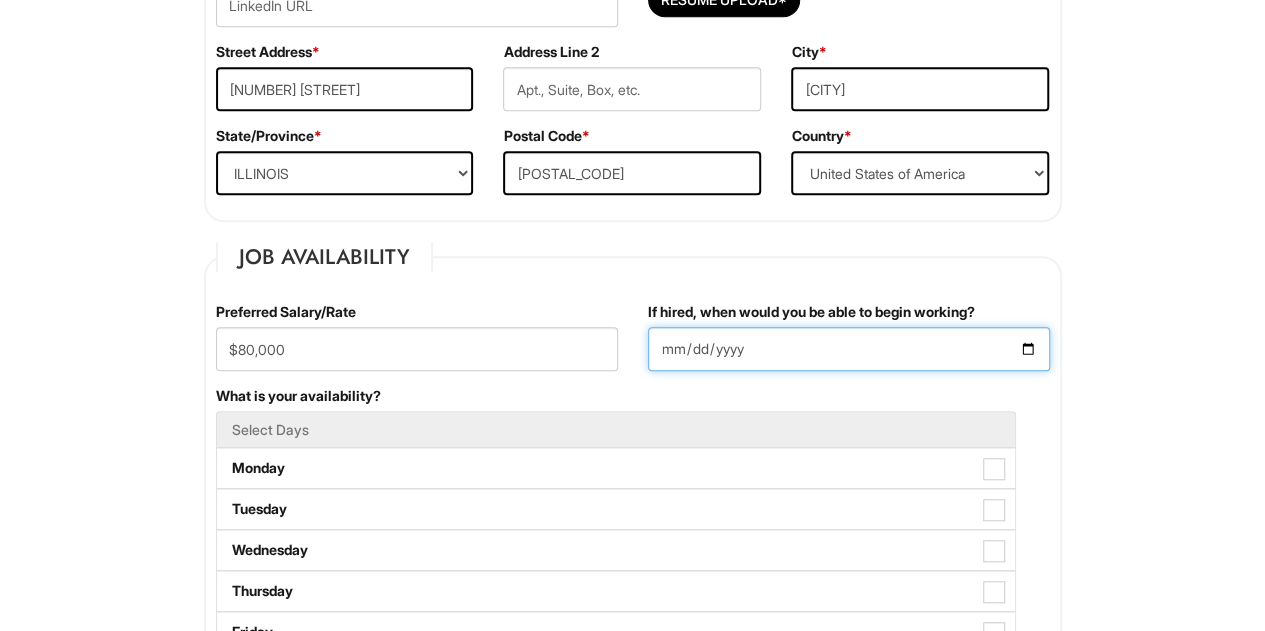 click on "If hired, when would you be able to begin working?" at bounding box center (849, 349) 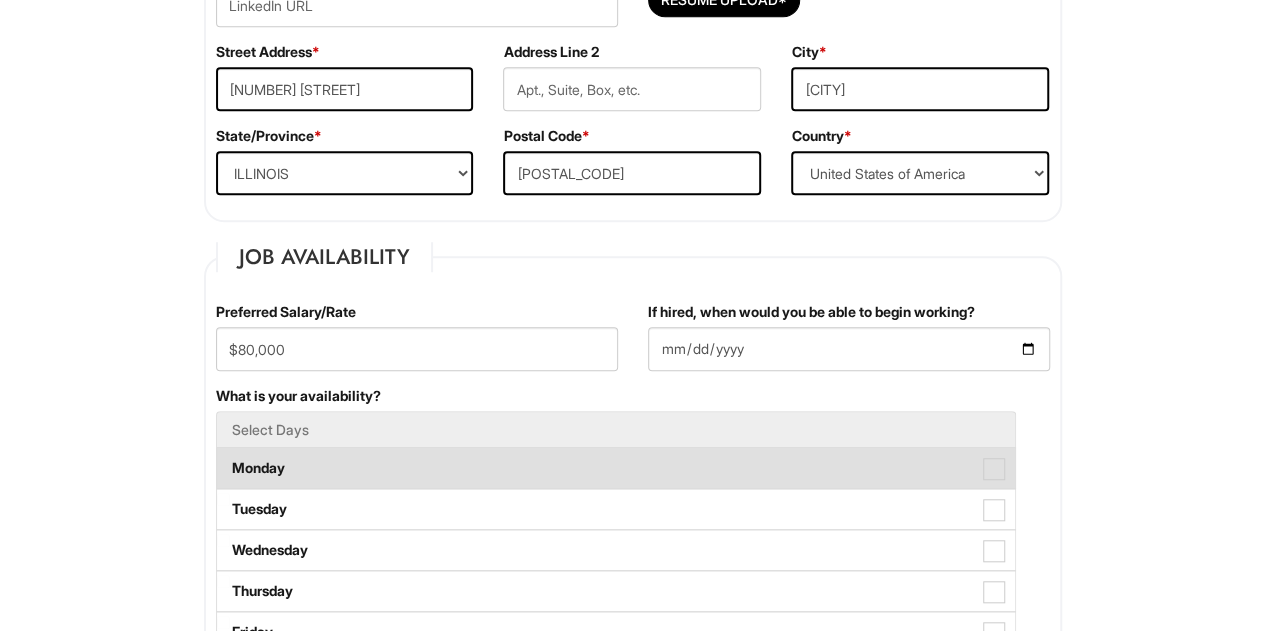 click on "Monday" at bounding box center [616, 468] 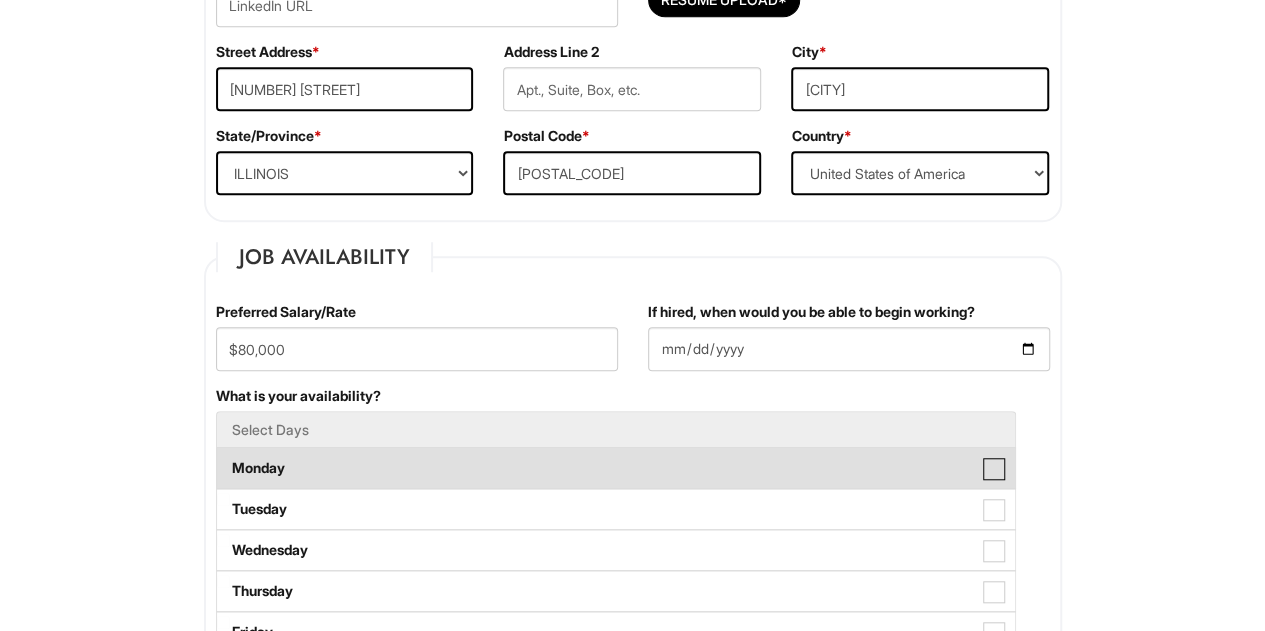 click on "Monday" at bounding box center [223, 458] 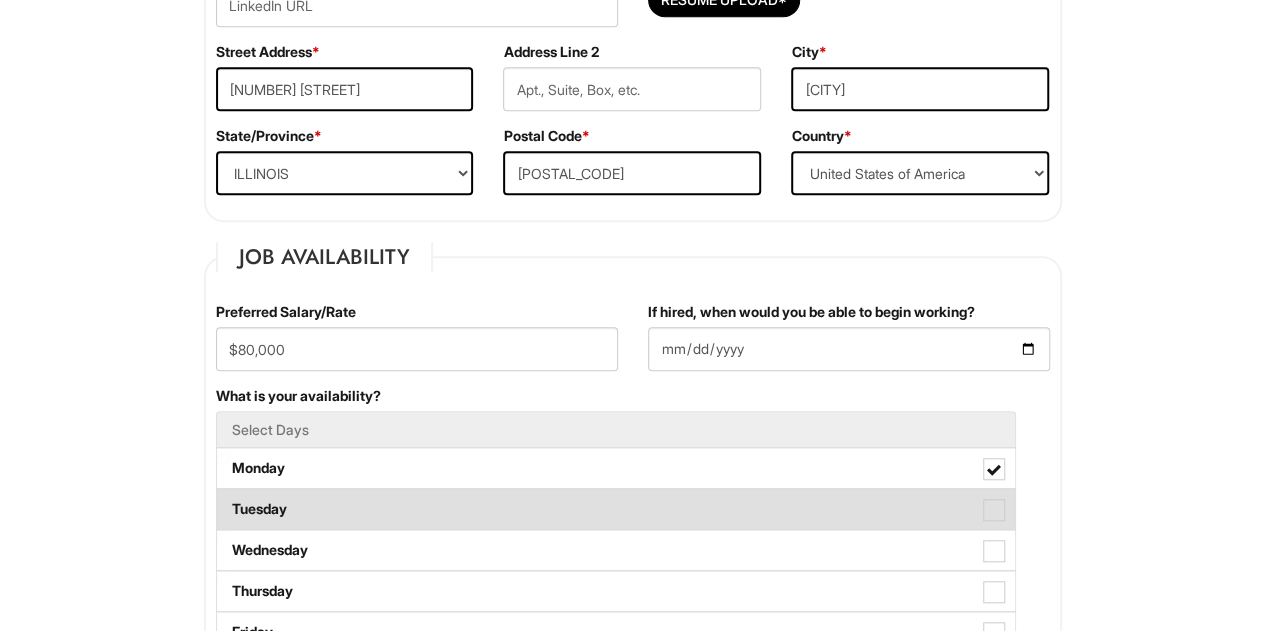click on "Tuesday" at bounding box center [616, 509] 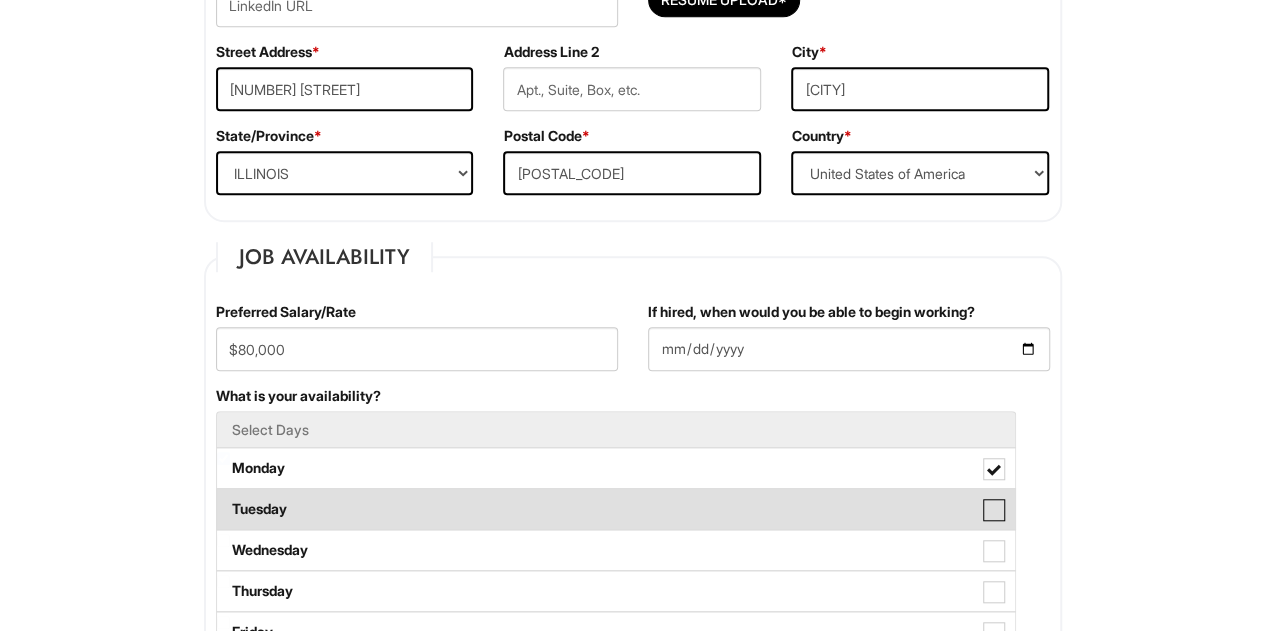 click on "Tuesday" at bounding box center (223, 499) 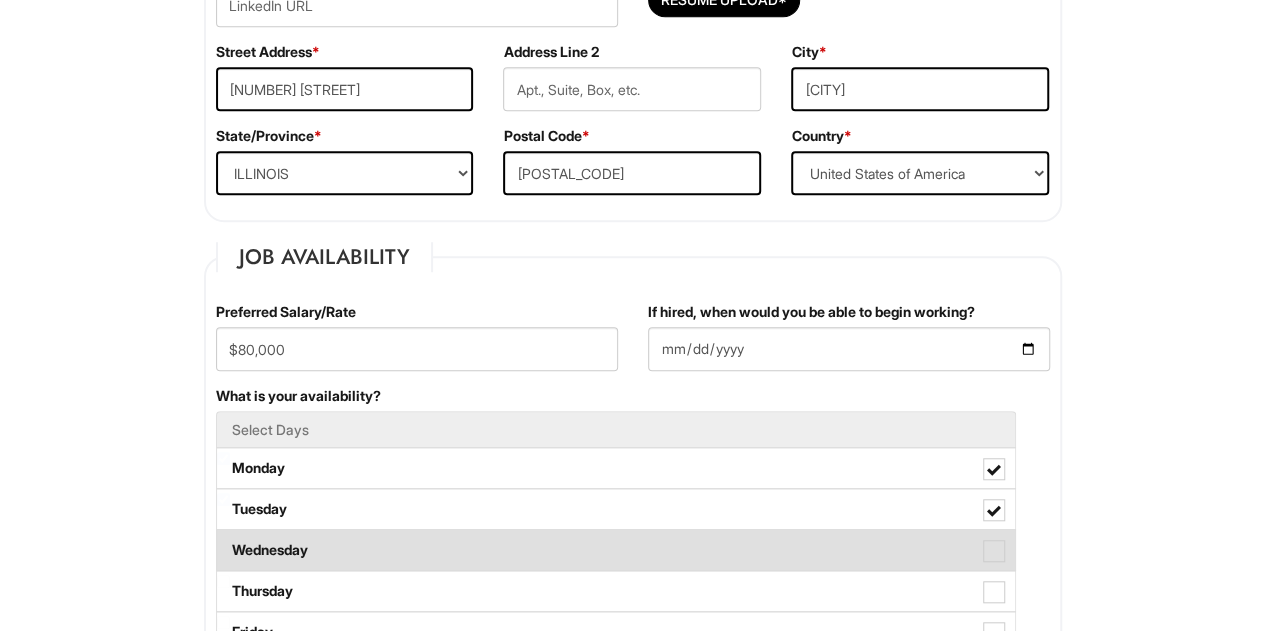 click on "Wednesday" at bounding box center (616, 550) 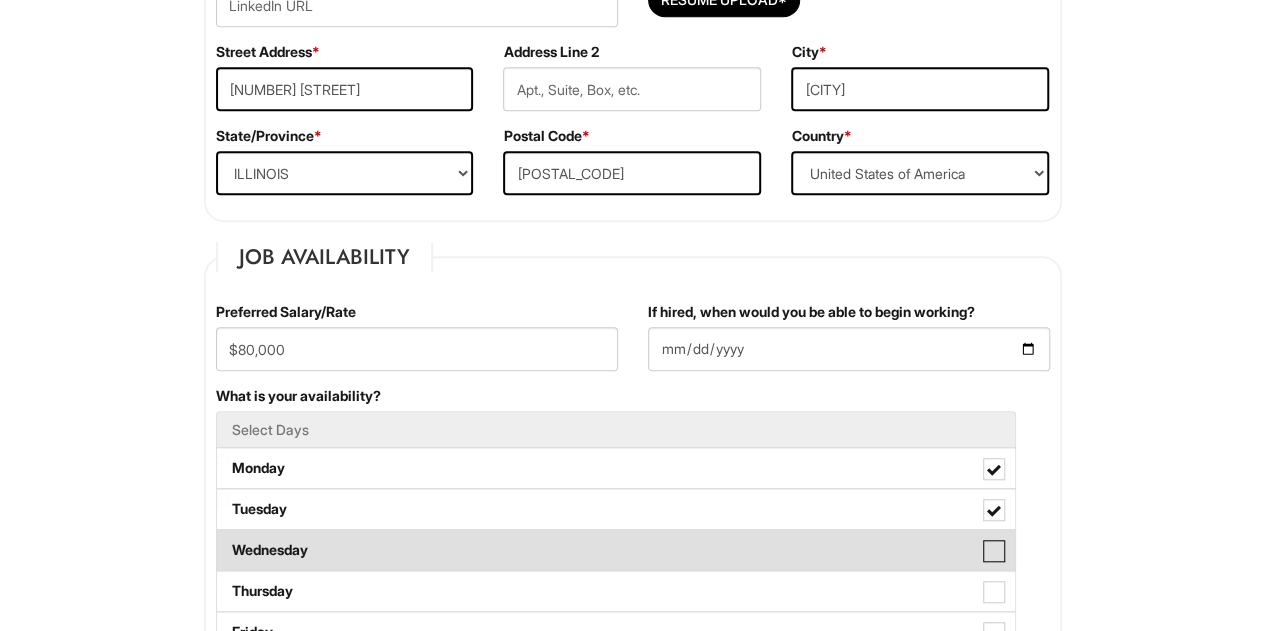 click on "Wednesday" at bounding box center (223, 540) 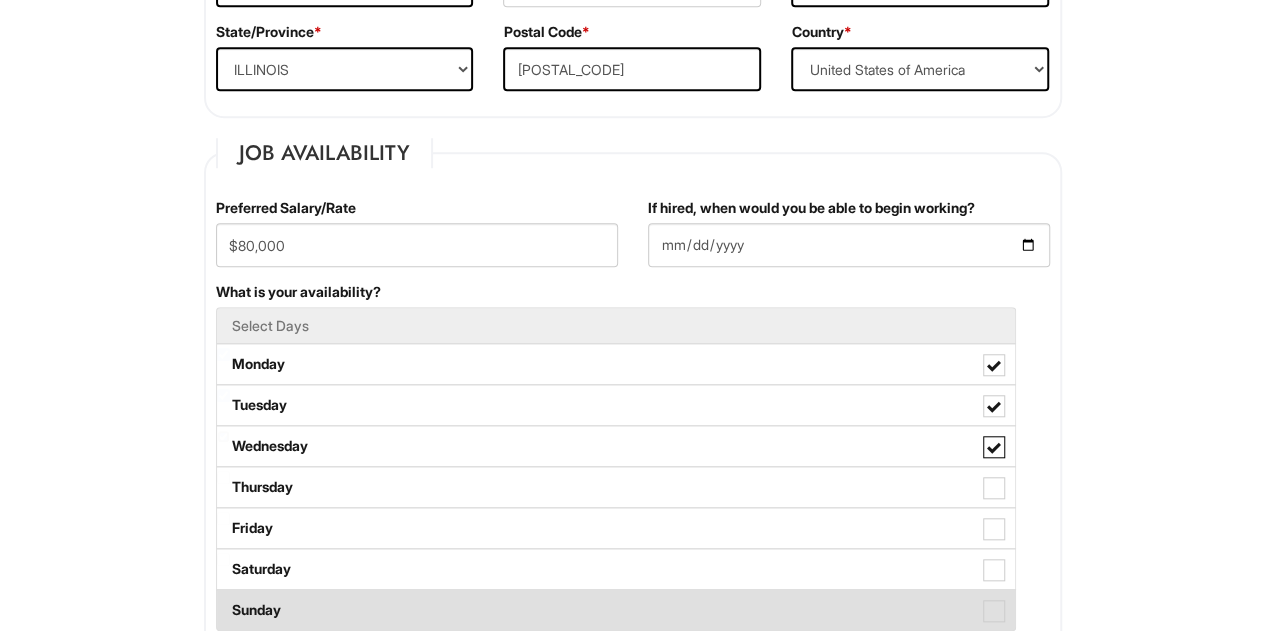 scroll, scrollTop: 800, scrollLeft: 0, axis: vertical 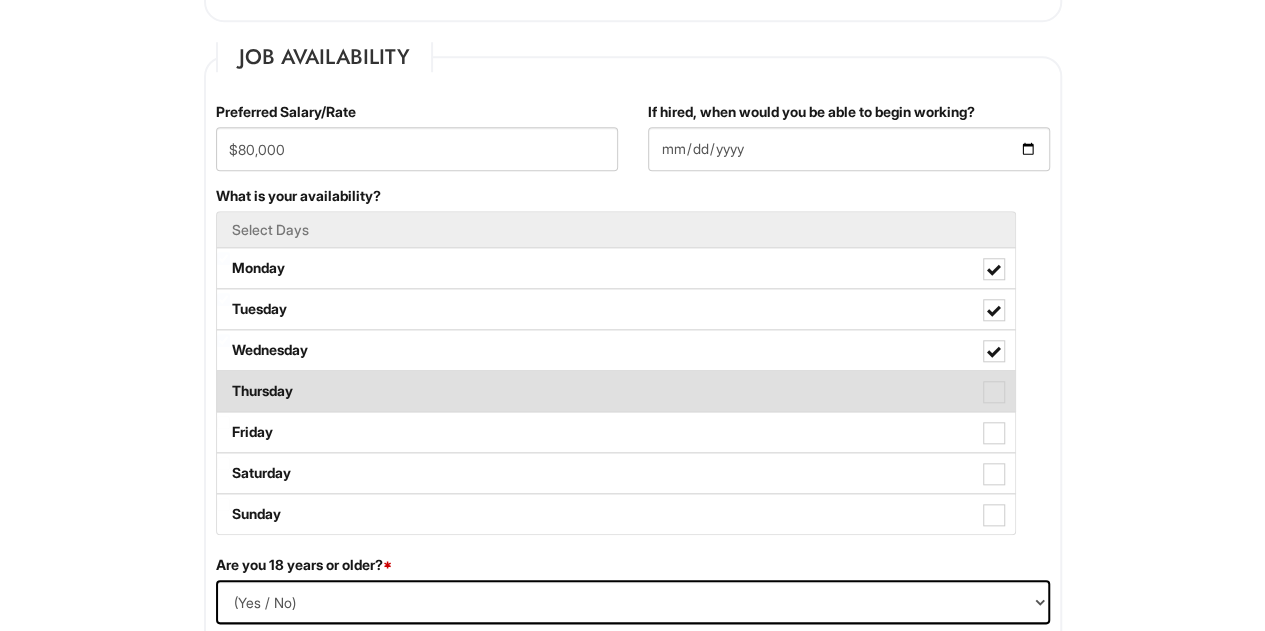 click on "Thursday" at bounding box center (616, 391) 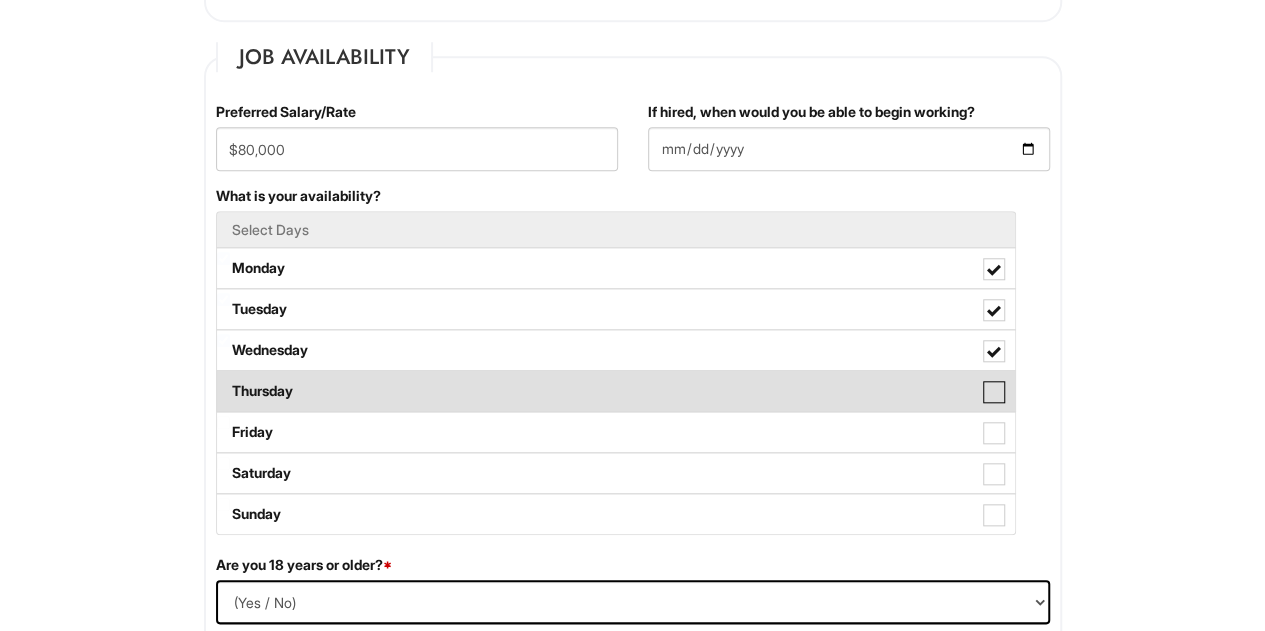 click on "Thursday" at bounding box center [223, 381] 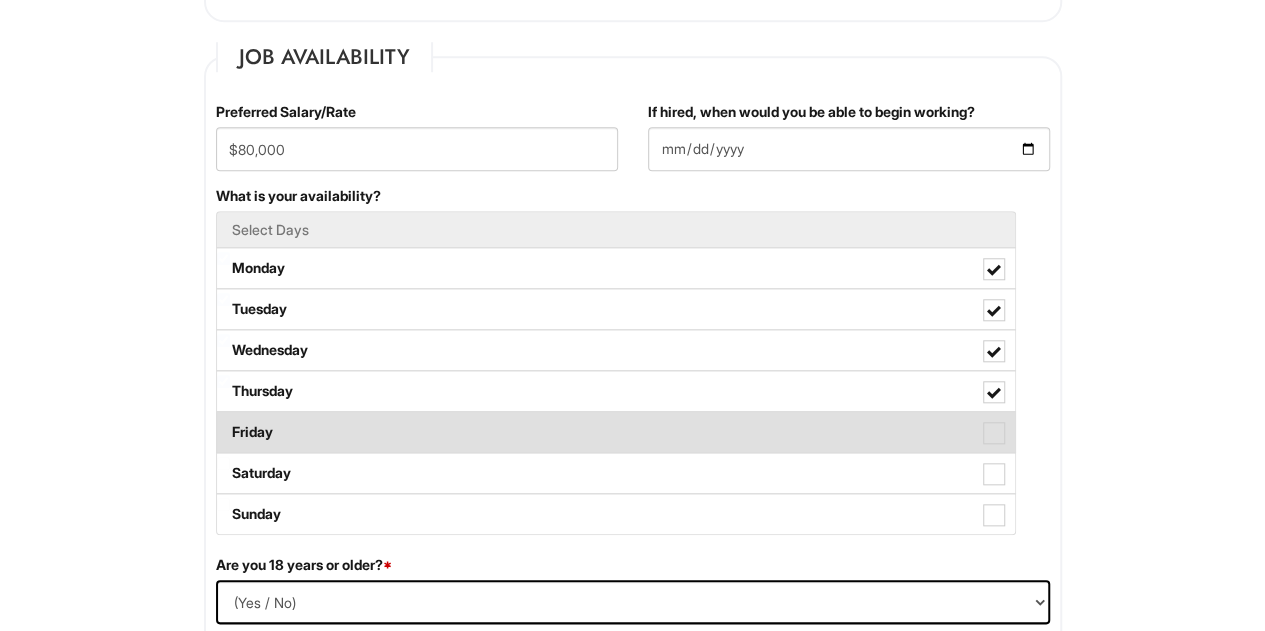 click on "Friday" at bounding box center [616, 432] 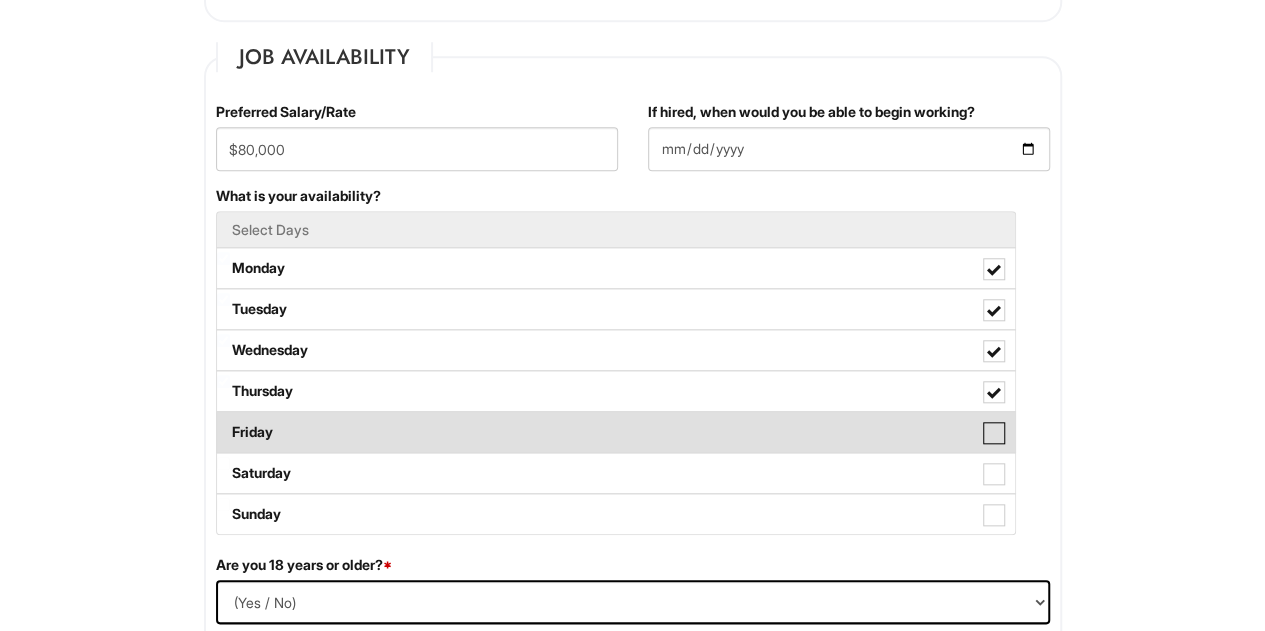 click on "Friday" at bounding box center (223, 422) 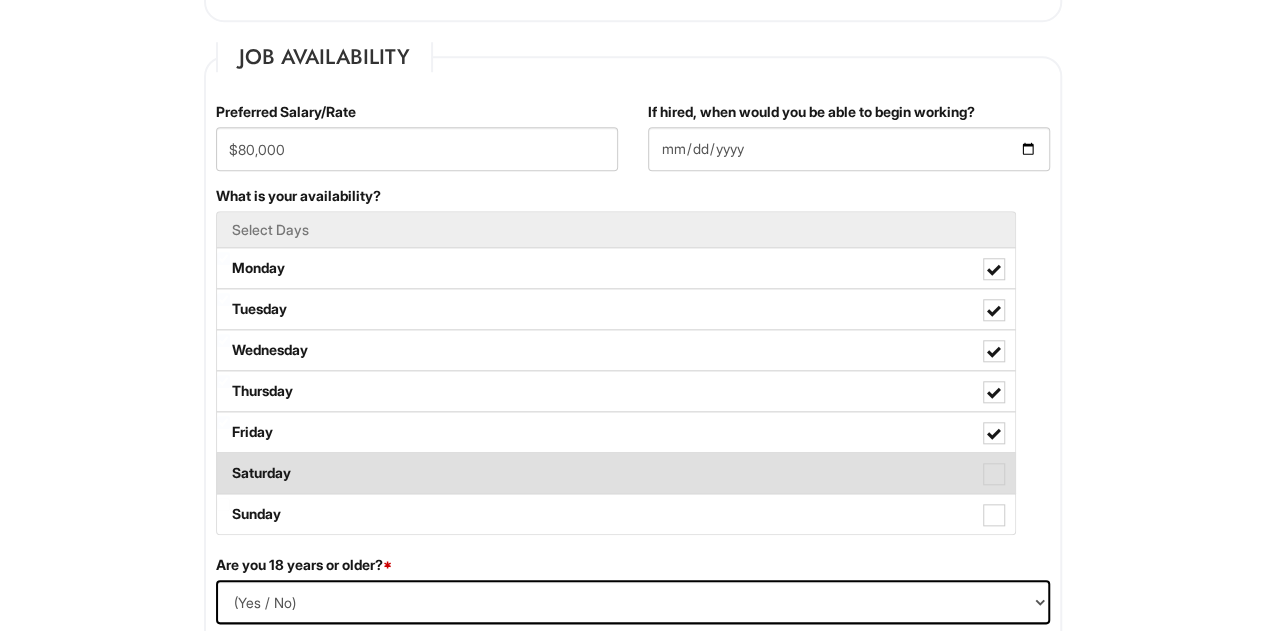 click on "Saturday" at bounding box center [616, 473] 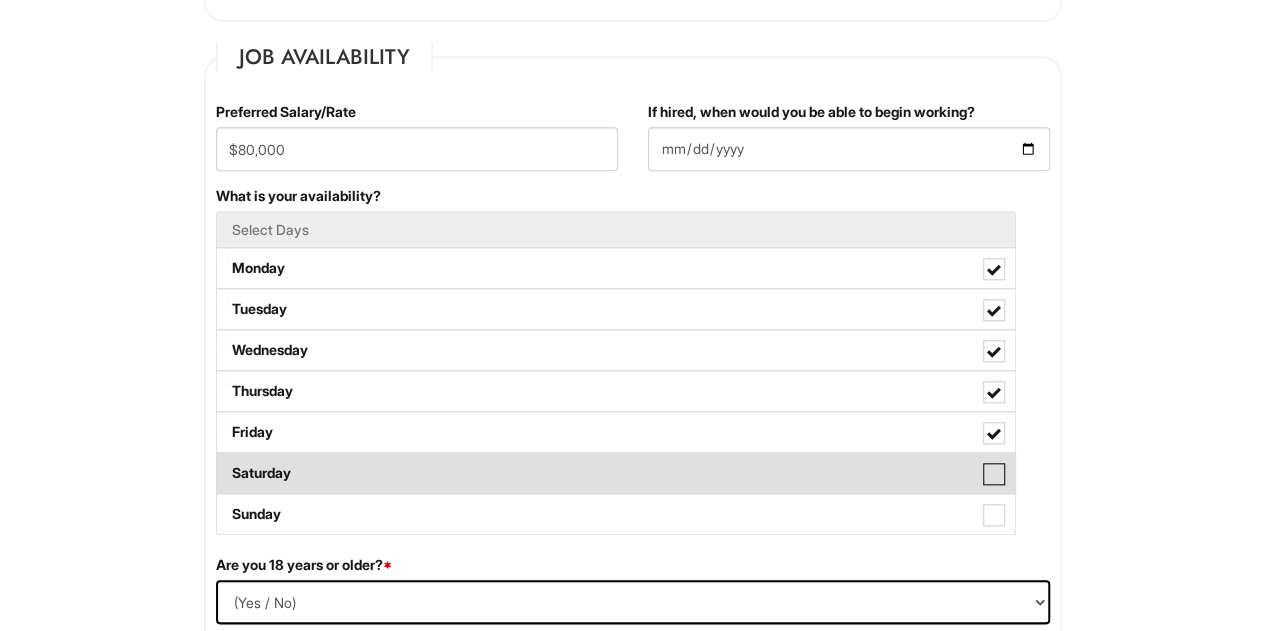 click on "Saturday" at bounding box center (223, 463) 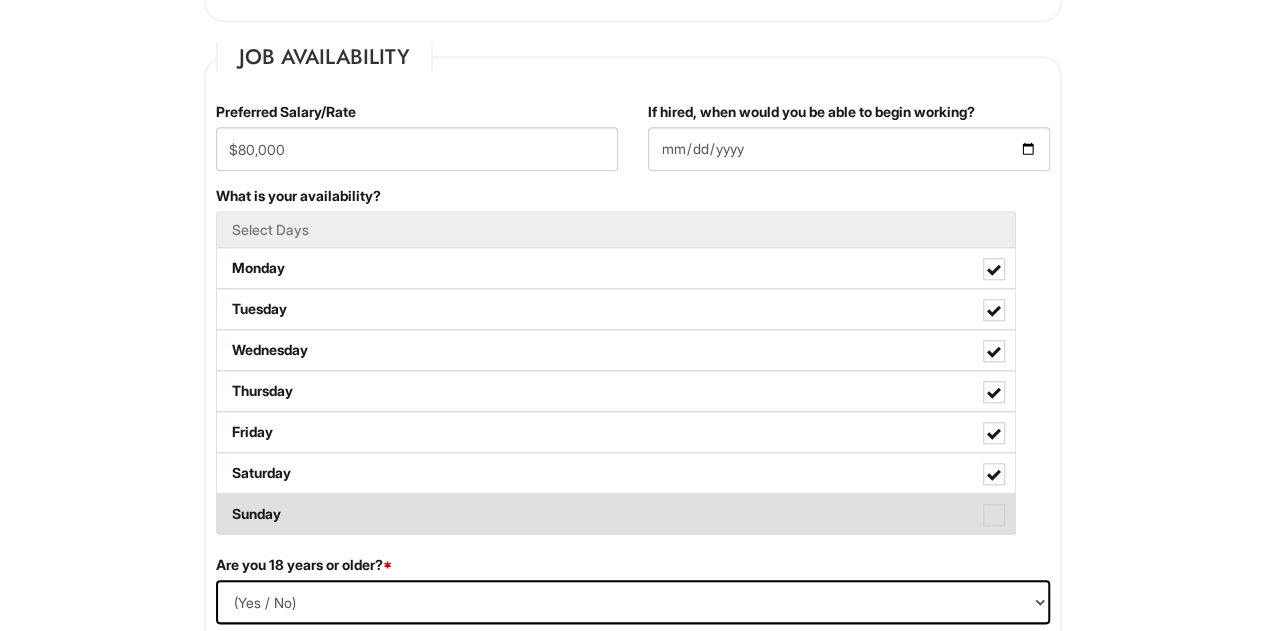 click on "Sunday" at bounding box center [616, 514] 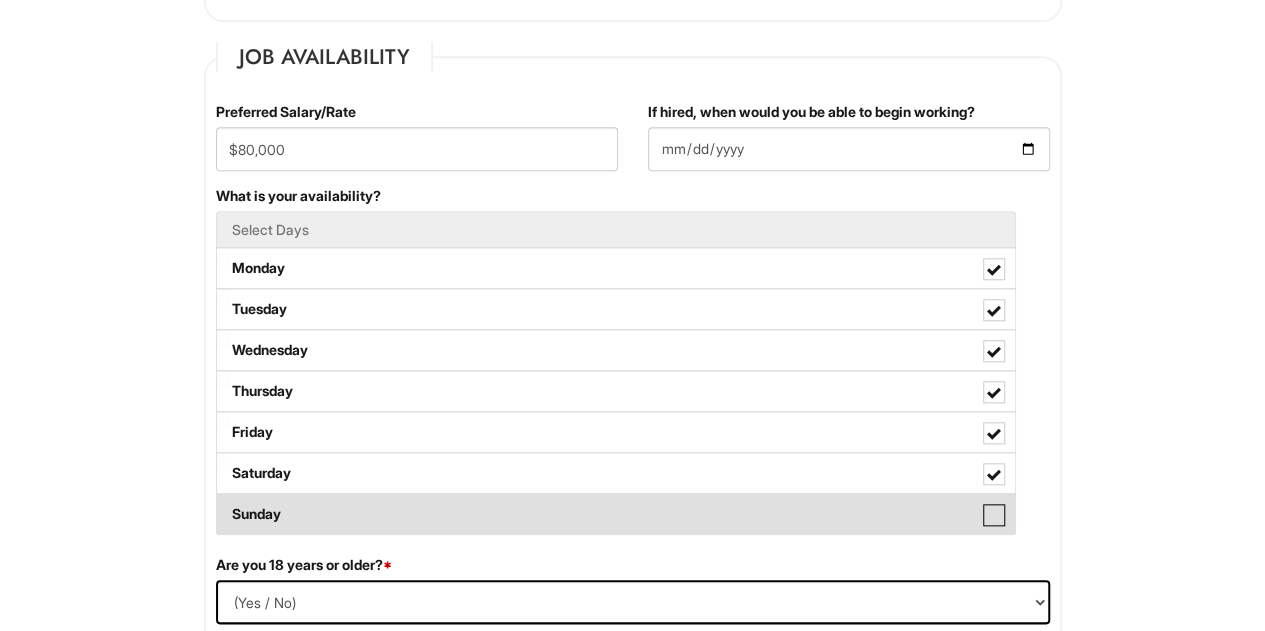 click on "Sunday" at bounding box center [223, 504] 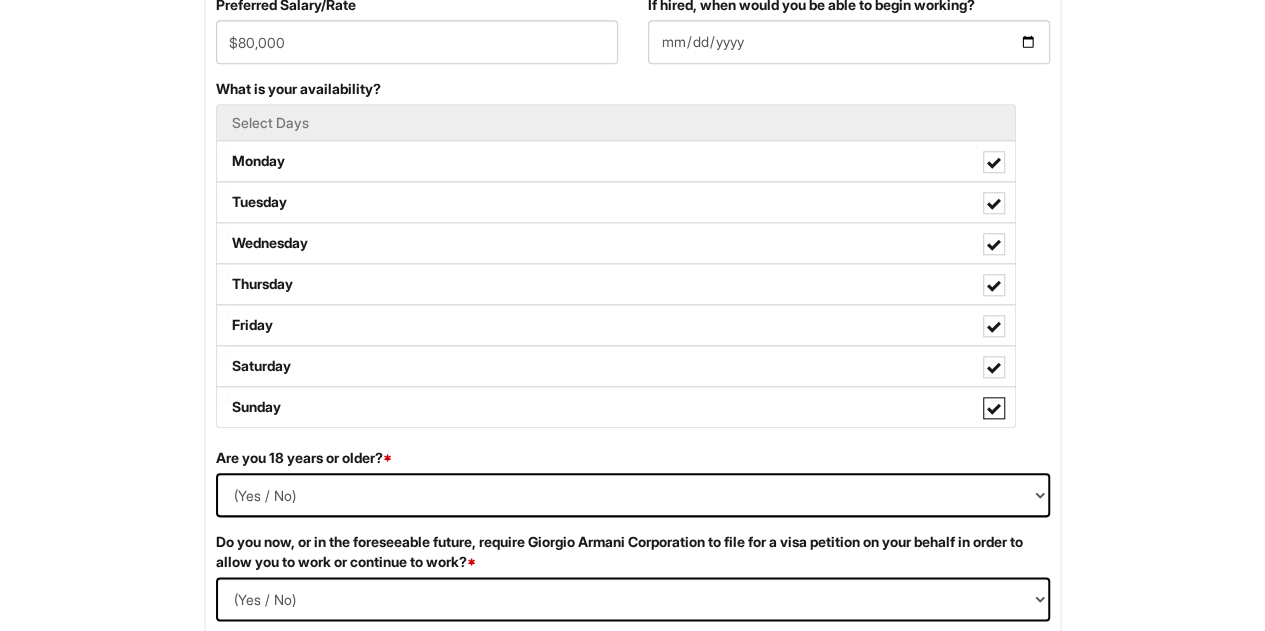 scroll, scrollTop: 1000, scrollLeft: 0, axis: vertical 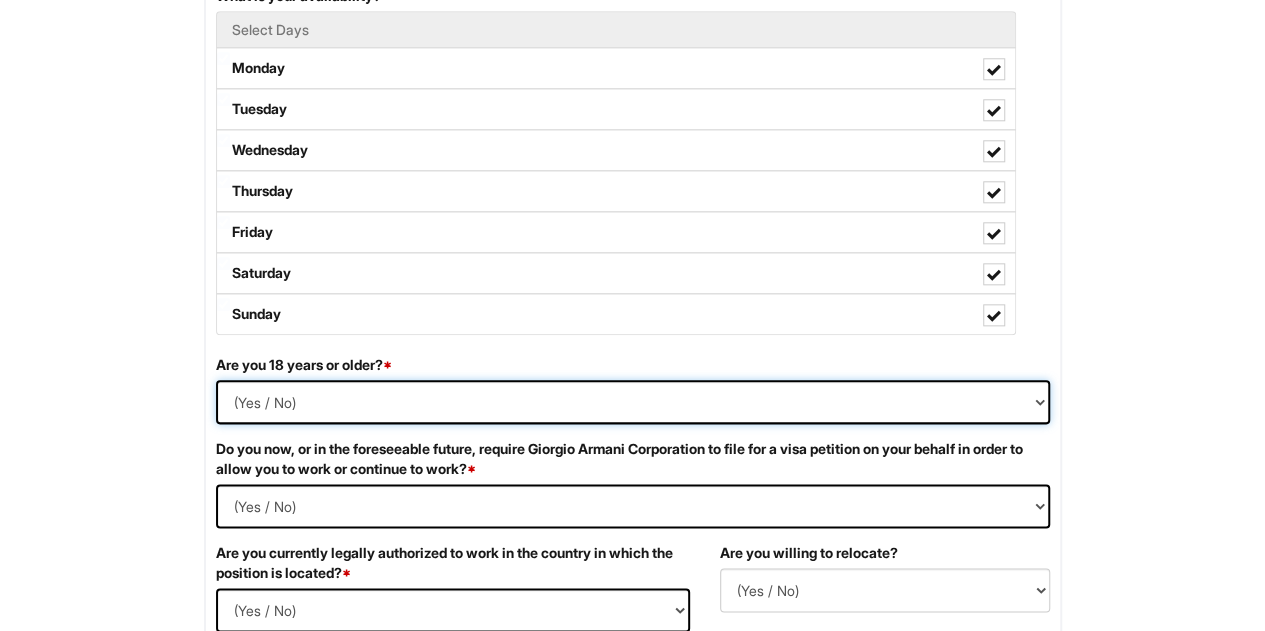 click on "(Yes / No) Yes No" at bounding box center [633, 402] 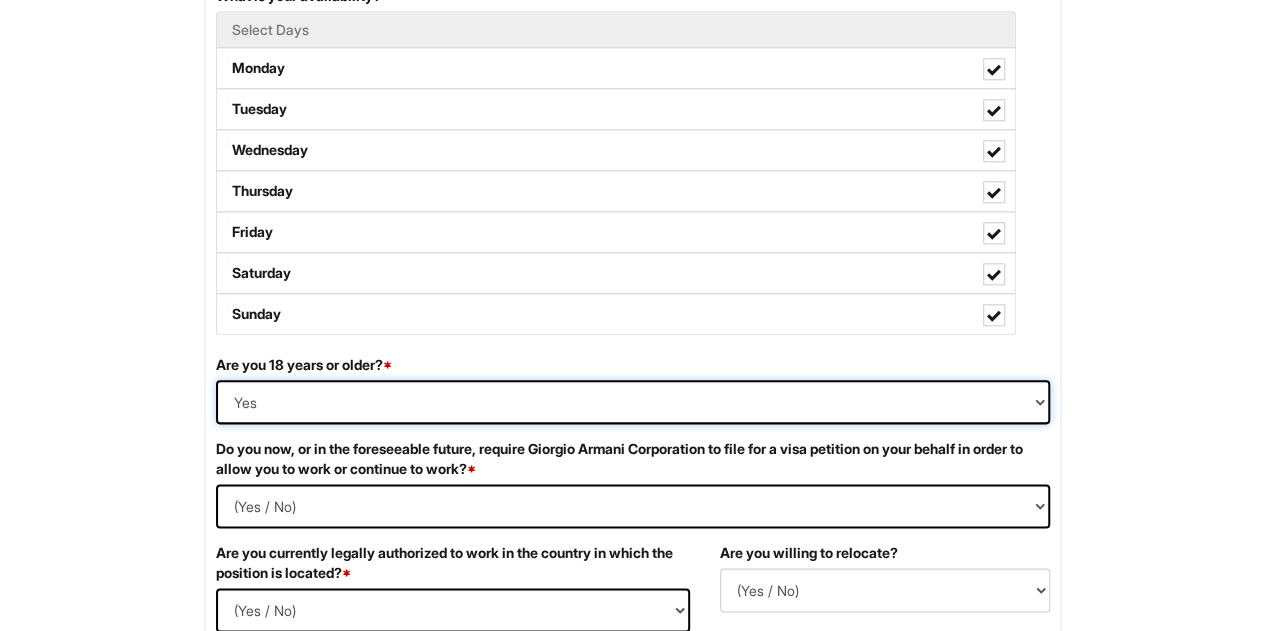 scroll, scrollTop: 1100, scrollLeft: 0, axis: vertical 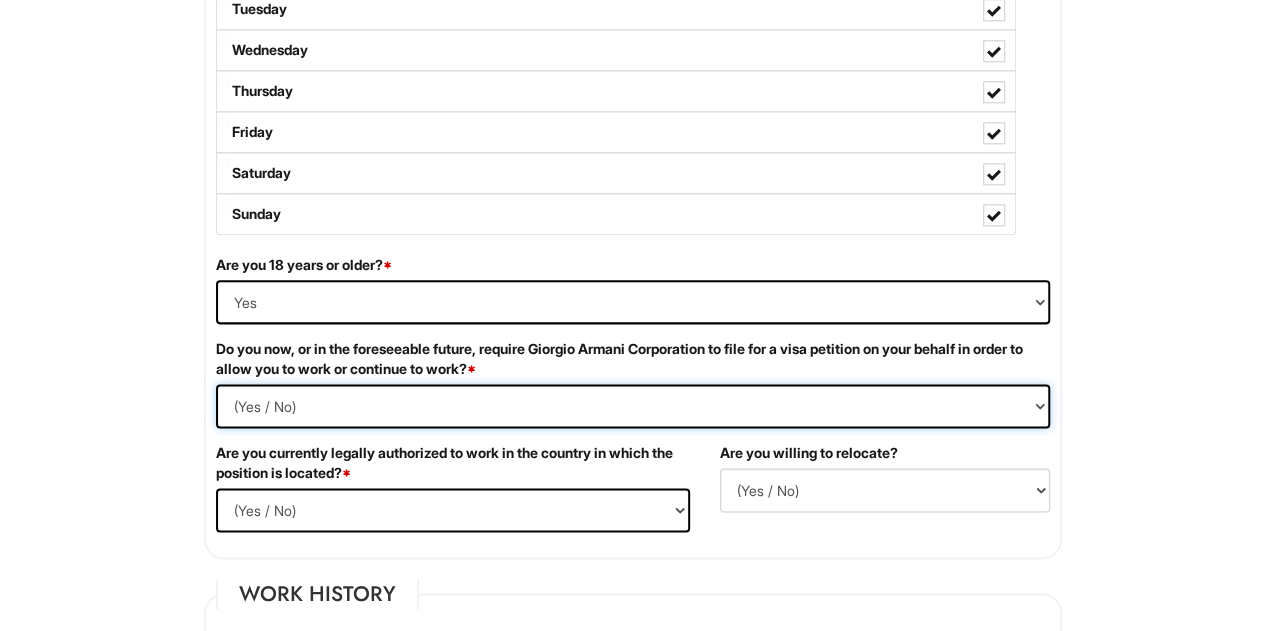 click on "(Yes / No) Yes No" at bounding box center [633, 406] 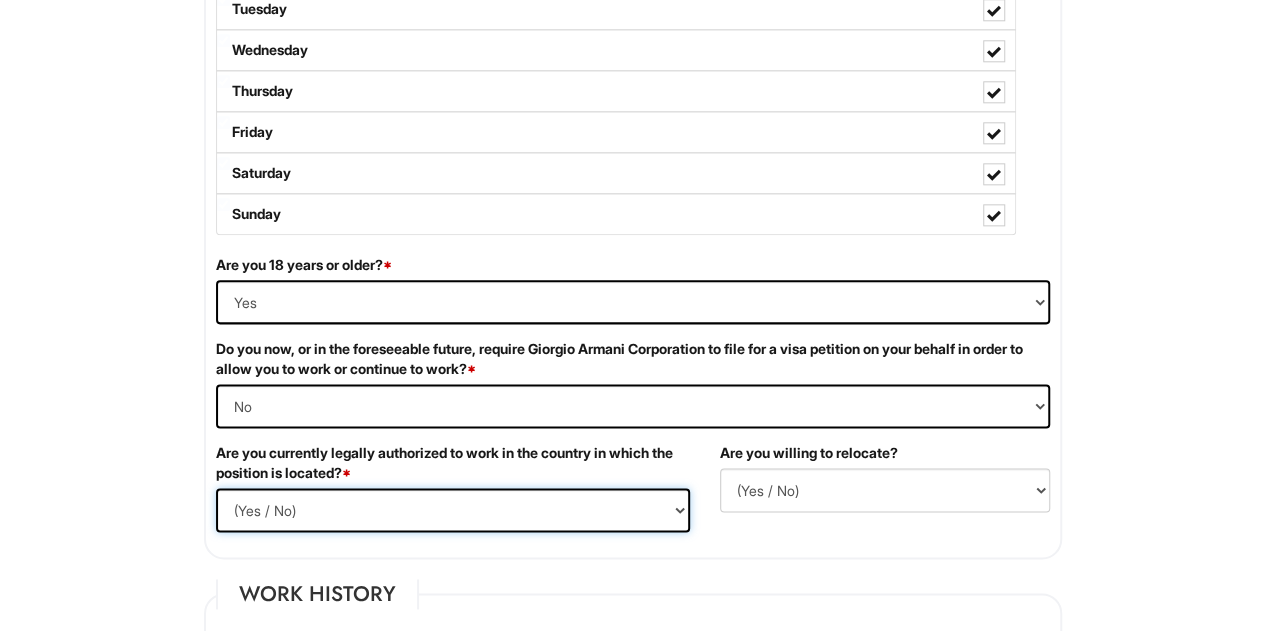 click on "(Yes / No) Yes No" at bounding box center [453, 510] 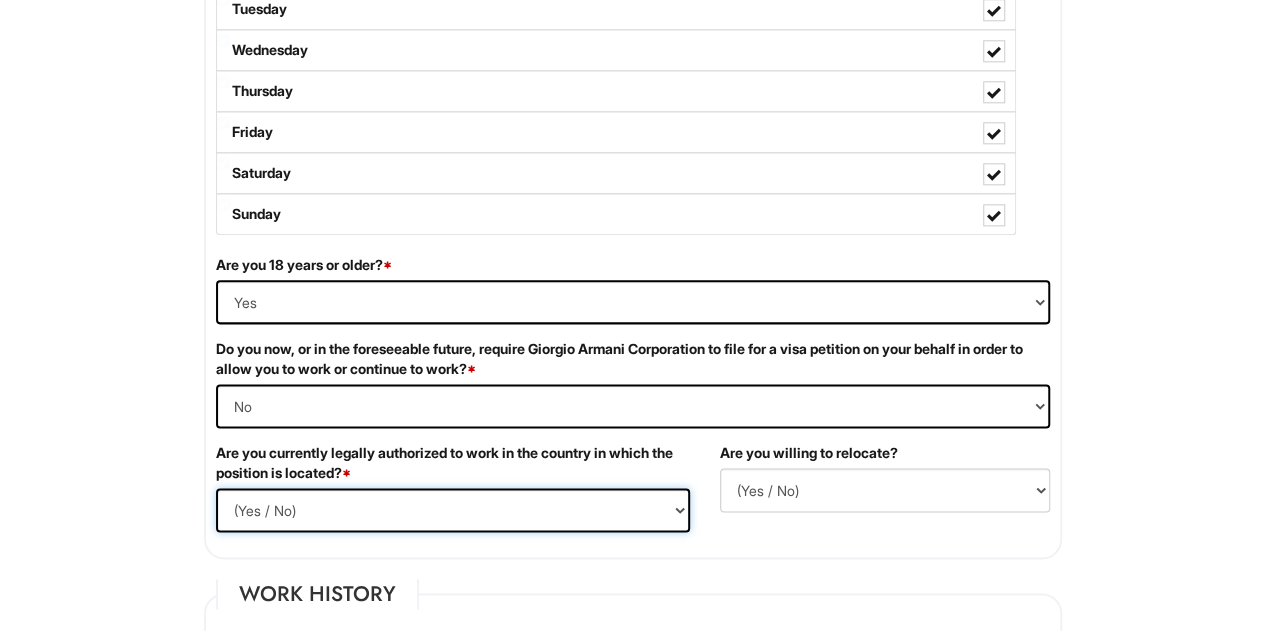 select on "Yes" 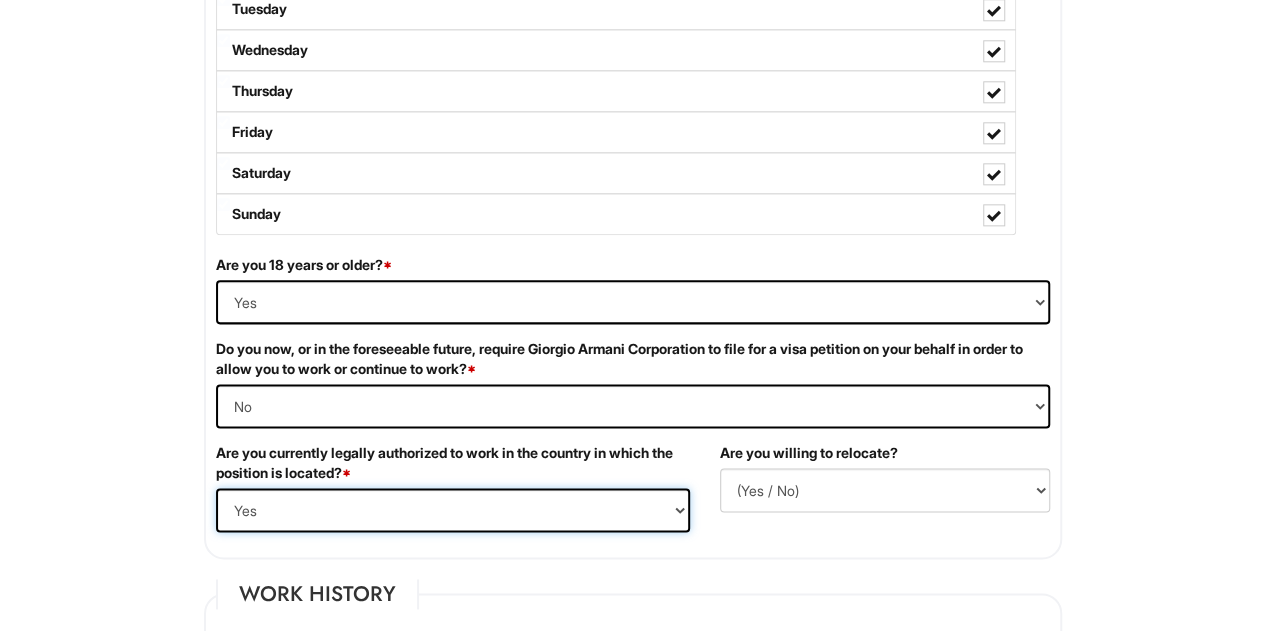 click on "(Yes / No) Yes No" at bounding box center (453, 510) 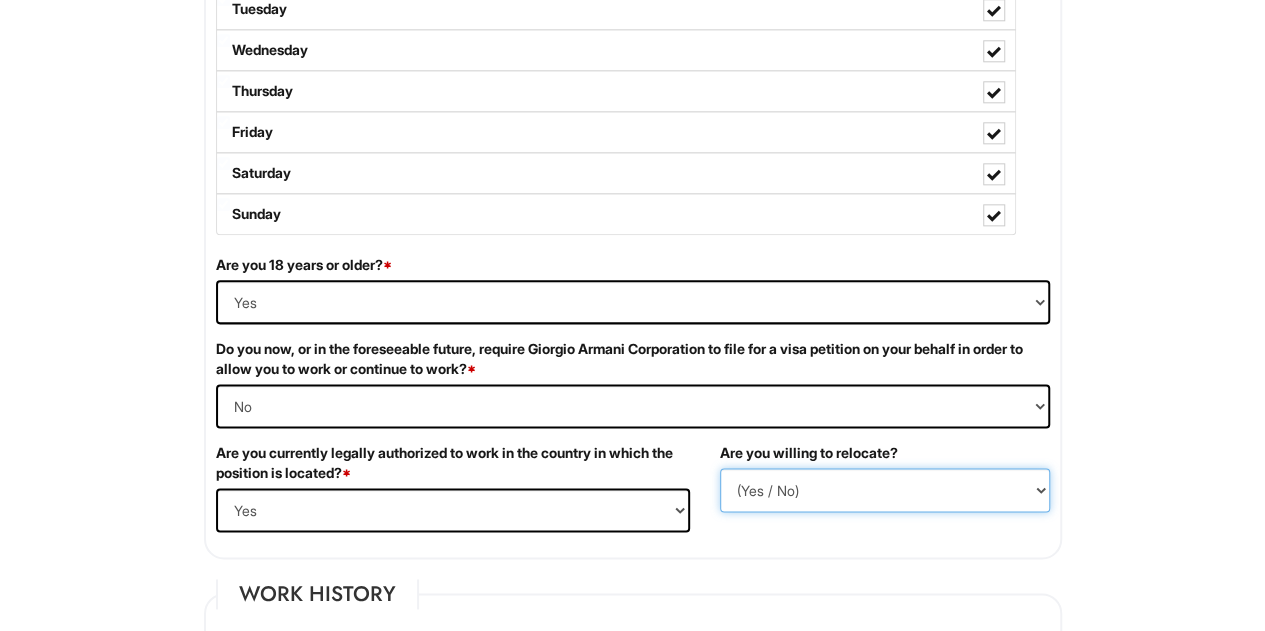 click on "(Yes / No) No Yes" at bounding box center [885, 490] 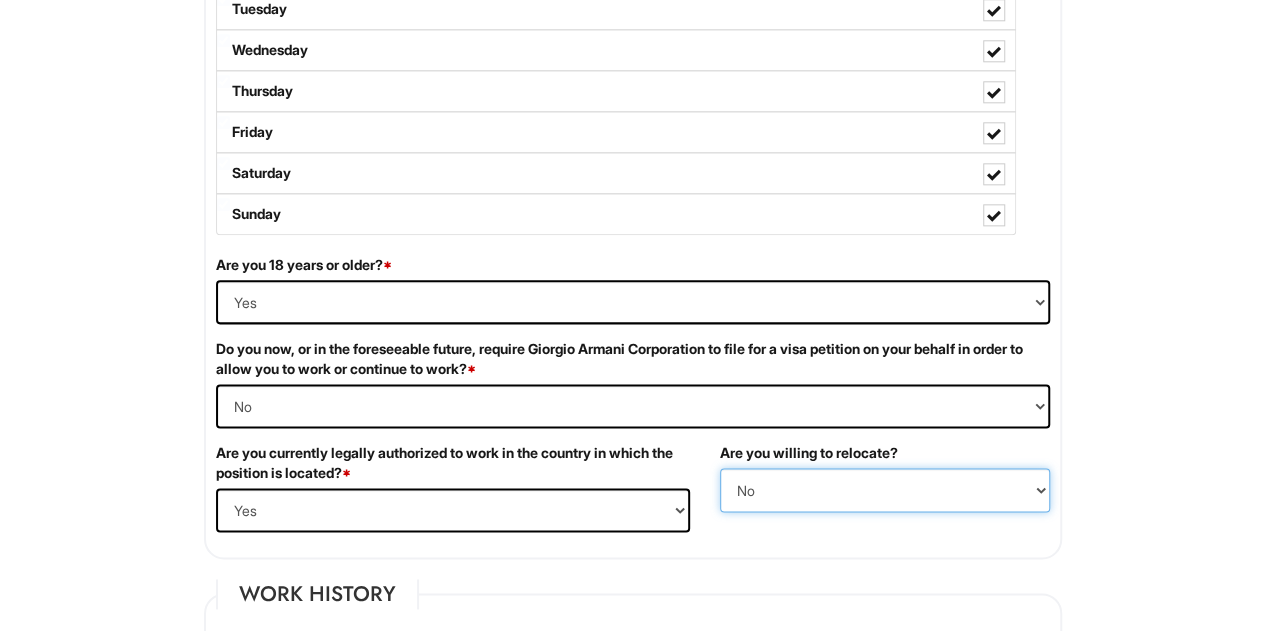 click on "(Yes / No) No Yes" at bounding box center (885, 490) 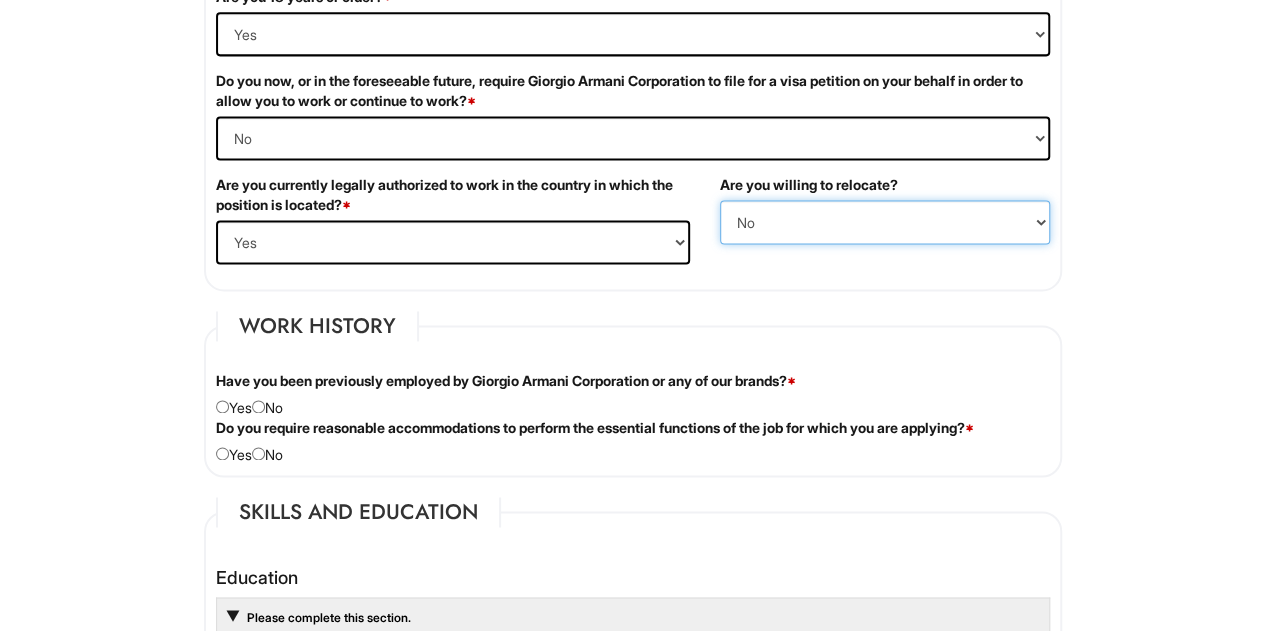 scroll, scrollTop: 1400, scrollLeft: 0, axis: vertical 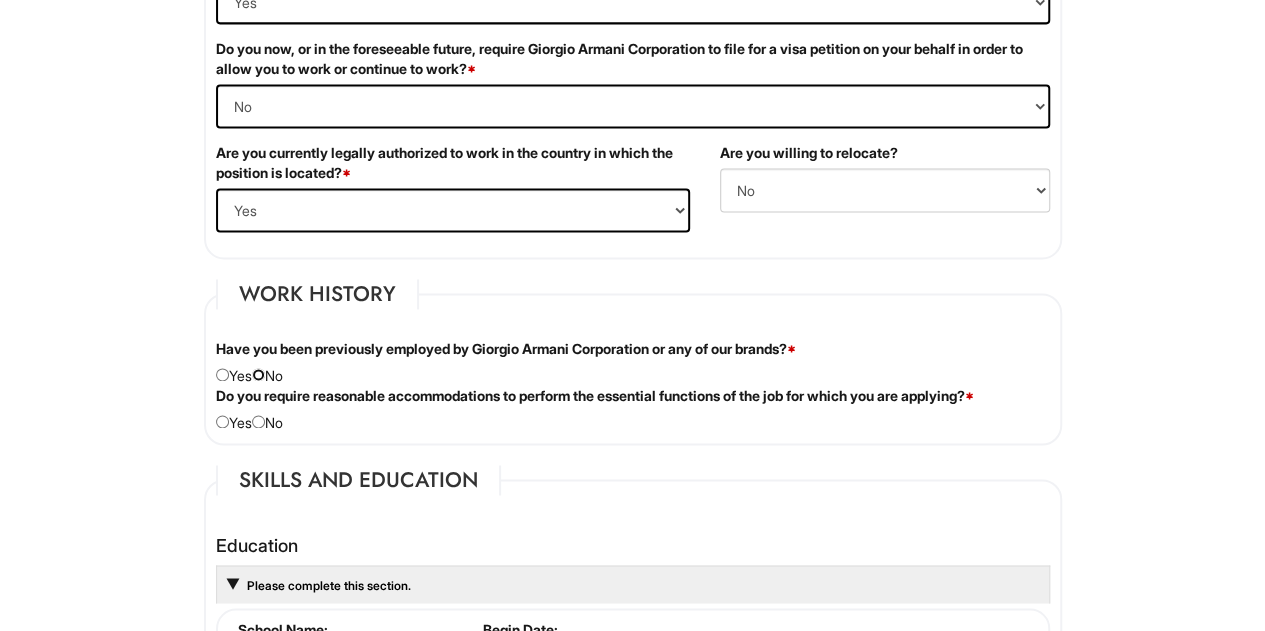 click at bounding box center [258, 374] 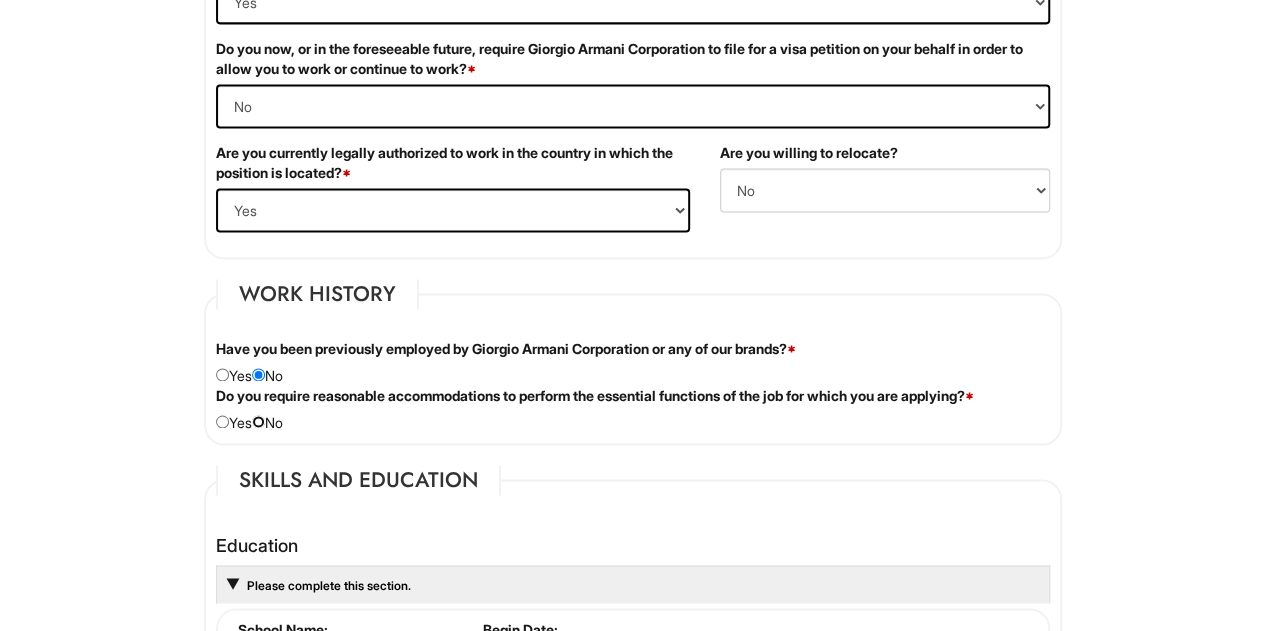 click at bounding box center [258, 421] 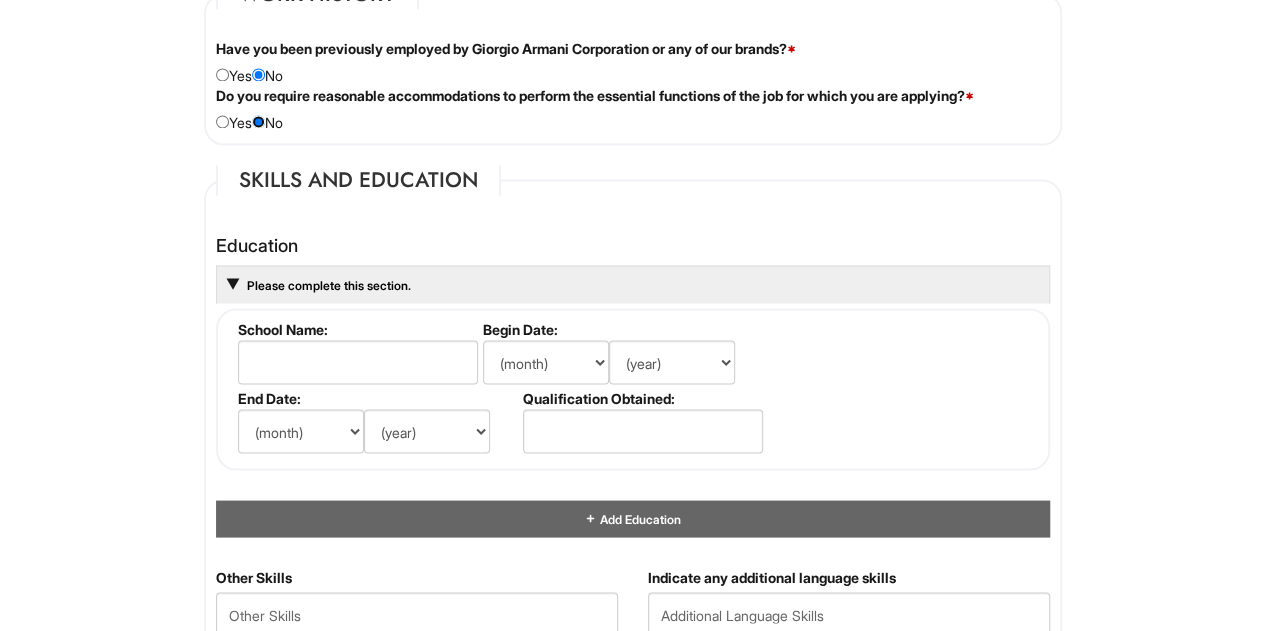 scroll, scrollTop: 1800, scrollLeft: 0, axis: vertical 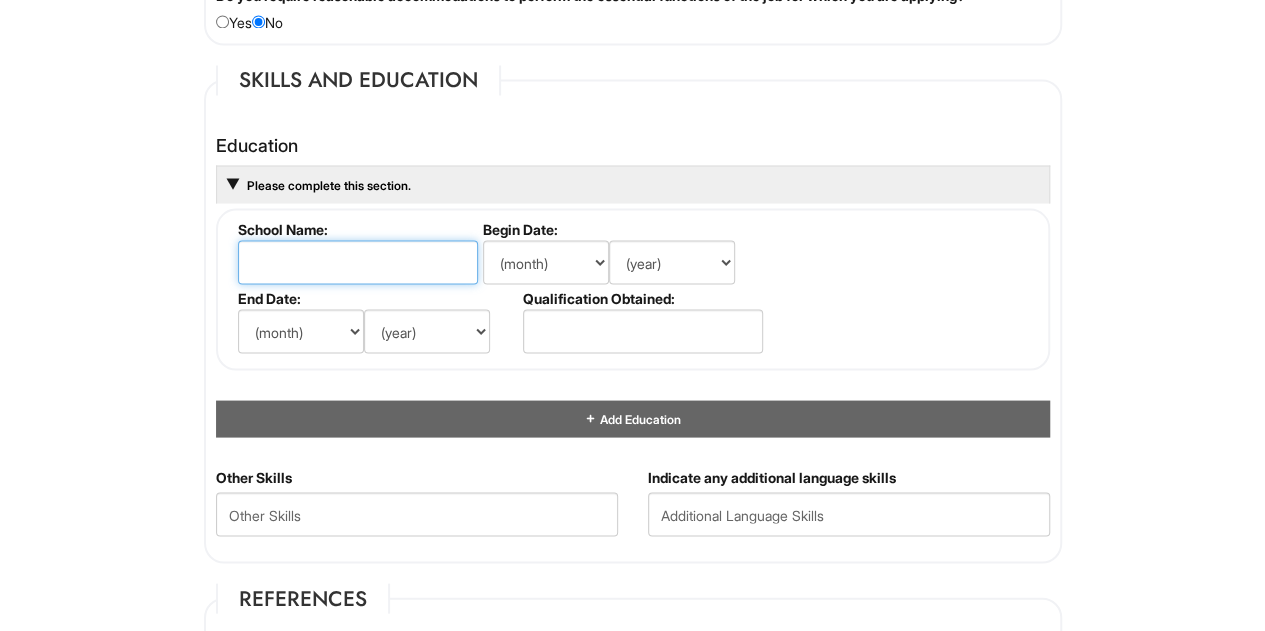 click at bounding box center (358, 262) 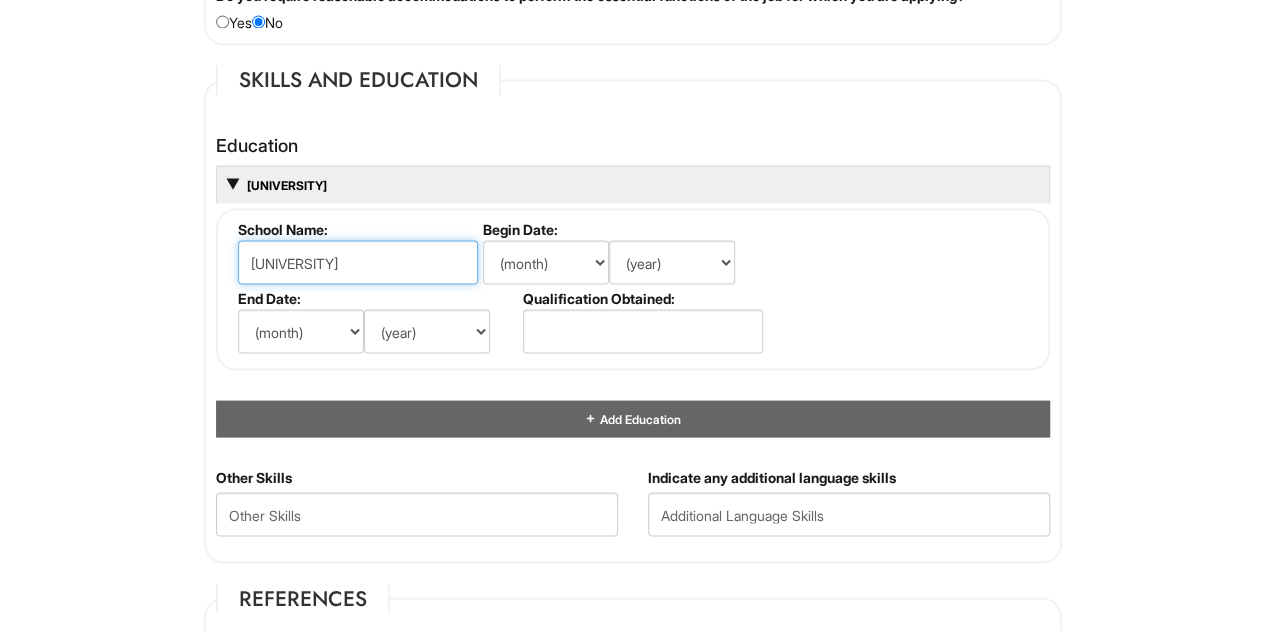 type on "DePaul University" 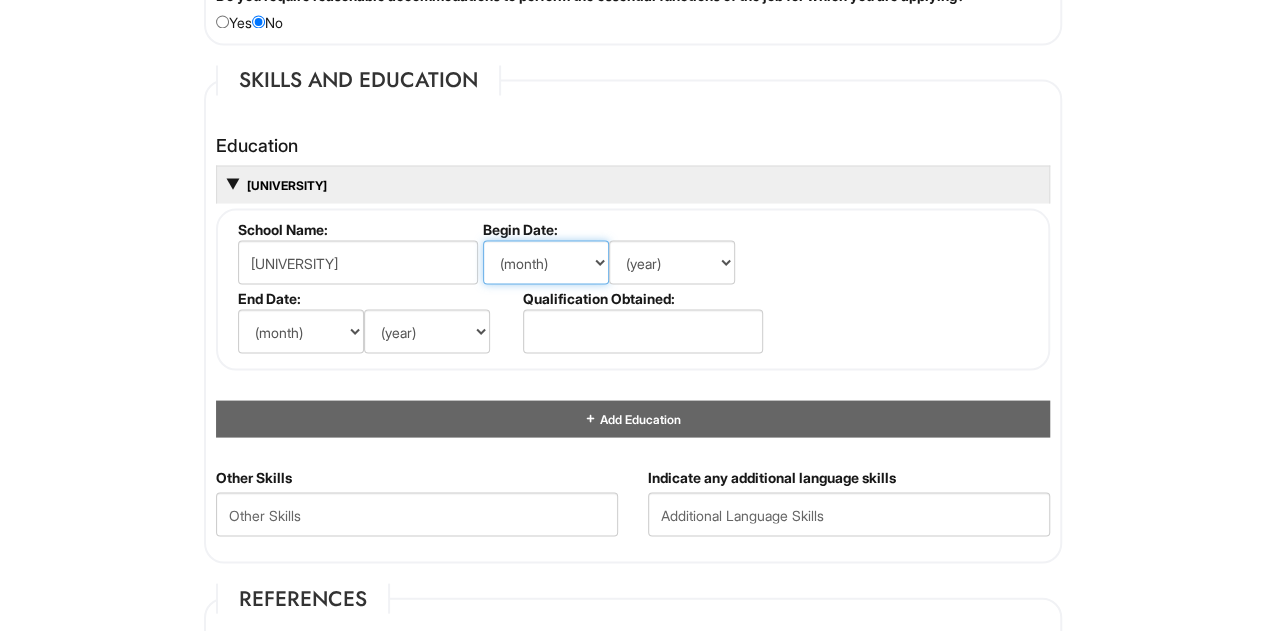 click on "(month) Jan Feb Mar Apr May Jun Jul Aug Sep Oct Nov Dec" at bounding box center [546, 262] 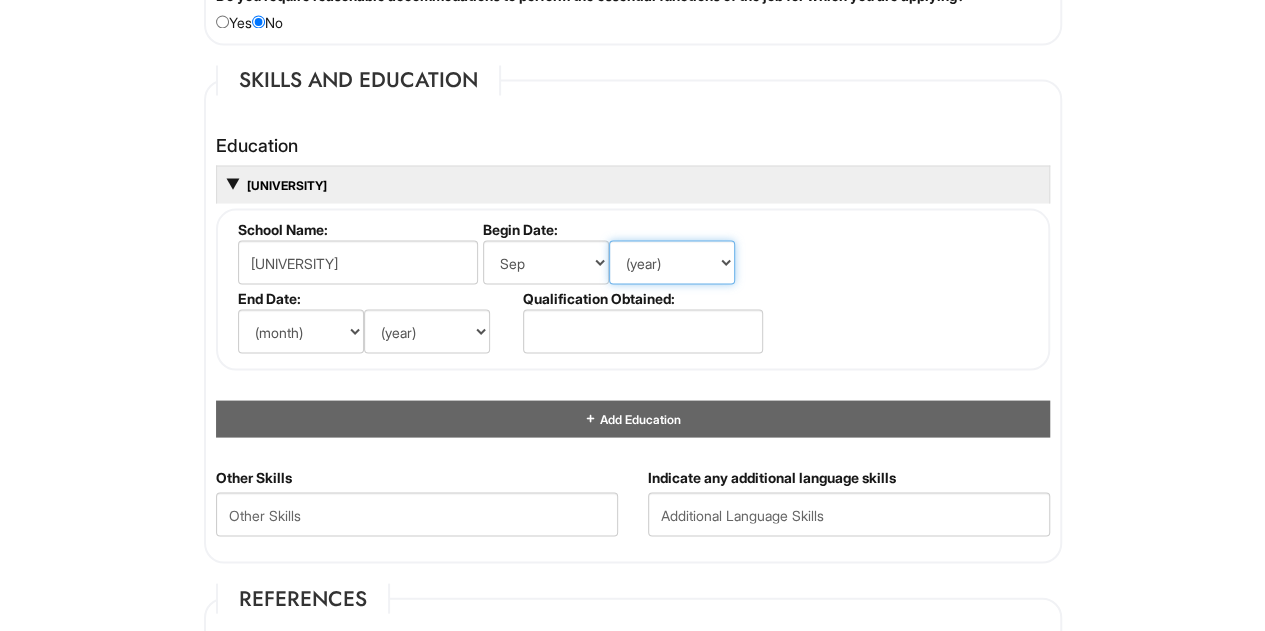 click on "(year) 2029 2028 2027 2026 2025 2024 2023 2022 2021 2020 2019 2018 2017 2016 2015 2014 2013 2012 2011 2010 2009 2008 2007 2006 2005 2004 2003 2002 2001 2000 1999 1998 1997 1996 1995 1994 1993 1992 1991 1990 1989 1988 1987 1986 1985 1984 1983 1982 1981 1980 1979 1978 1977 1976 1975 1974 1973 1972 1971 1970 1969 1968 1967 1966 1965 1964 1963 1962 1961 1960 1959 1958 1957 1956 1955 1954 1953 1952 1951 1950 1949 1948 1947 1946  --  2030 2031 2032 2033 2034 2035 2036 2037 2038 2039 2040 2041 2042 2043 2044 2045 2046 2047 2048 2049 2050 2051 2052 2053 2054 2055 2056 2057 2058 2059 2060 2061 2062 2063 2064" at bounding box center (672, 262) 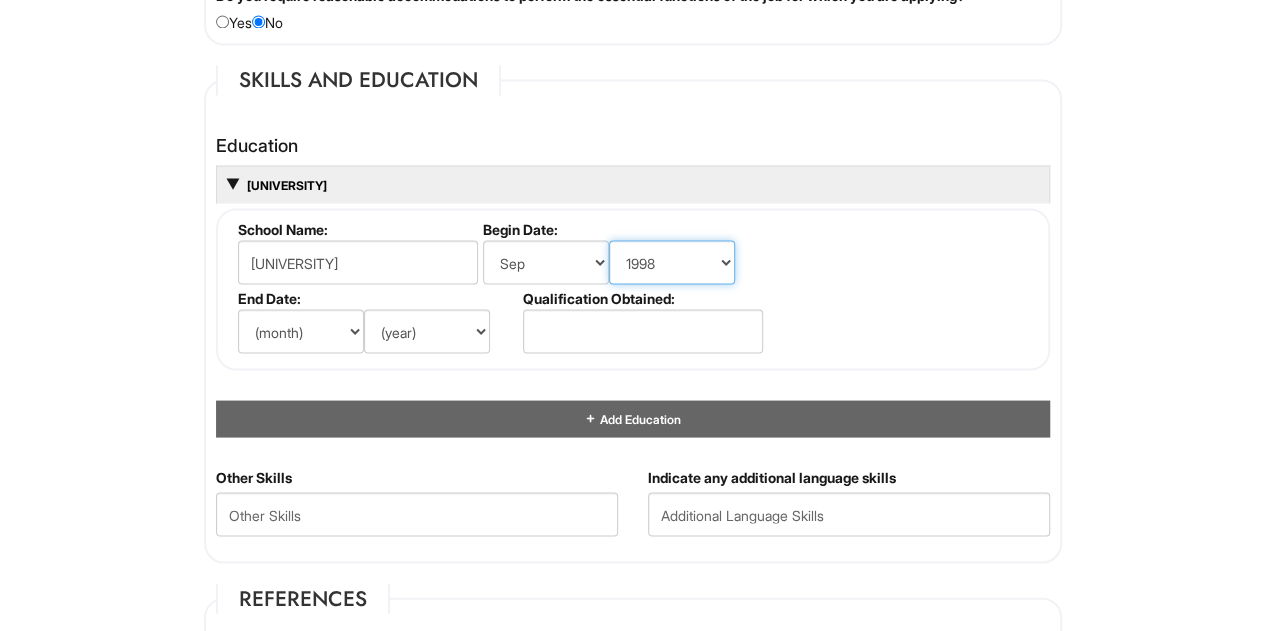 click on "(year) 2029 2028 2027 2026 2025 2024 2023 2022 2021 2020 2019 2018 2017 2016 2015 2014 2013 2012 2011 2010 2009 2008 2007 2006 2005 2004 2003 2002 2001 2000 1999 1998 1997 1996 1995 1994 1993 1992 1991 1990 1989 1988 1987 1986 1985 1984 1983 1982 1981 1980 1979 1978 1977 1976 1975 1974 1973 1972 1971 1970 1969 1968 1967 1966 1965 1964 1963 1962 1961 1960 1959 1958 1957 1956 1955 1954 1953 1952 1951 1950 1949 1948 1947 1946  --  2030 2031 2032 2033 2034 2035 2036 2037 2038 2039 2040 2041 2042 2043 2044 2045 2046 2047 2048 2049 2050 2051 2052 2053 2054 2055 2056 2057 2058 2059 2060 2061 2062 2063 2064" at bounding box center (672, 262) 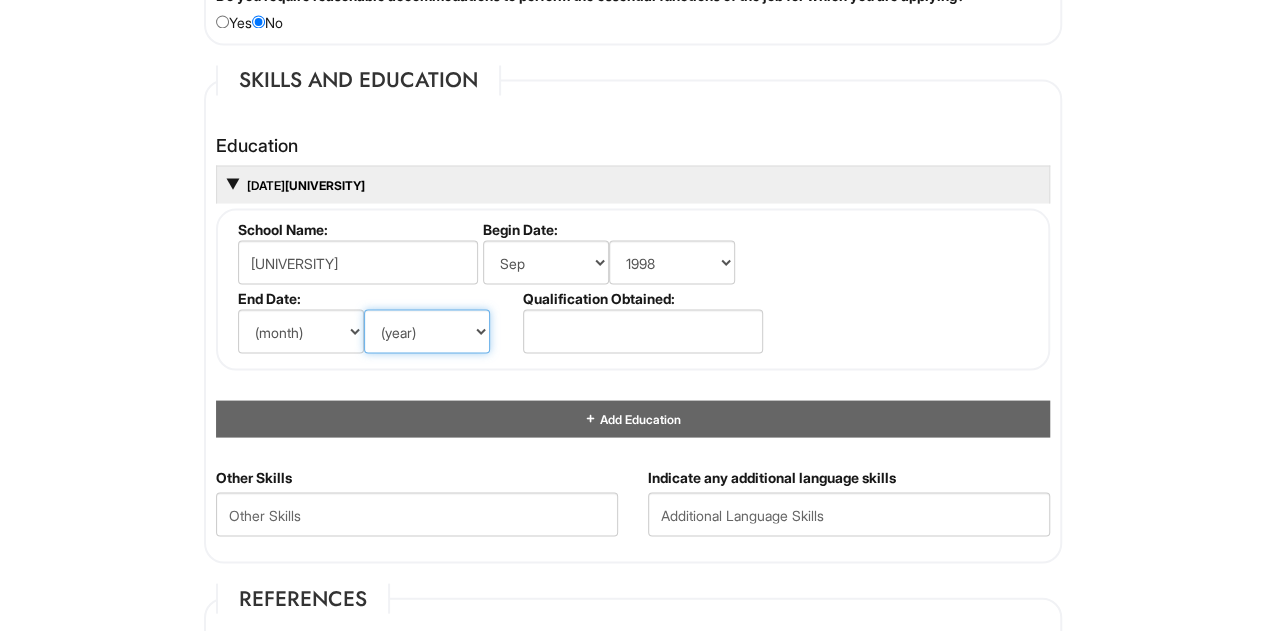click on "(year) 2029 2028 2027 2026 2025 2024 2023 2022 2021 2020 2019 2018 2017 2016 2015 2014 2013 2012 2011 2010 2009 2008 2007 2006 2005 2004 2003 2002 2001 2000 1999 1998 1997 1996 1995 1994 1993 1992 1991 1990 1989 1988 1987 1986 1985 1984 1983 1982 1981 1980 1979 1978 1977 1976 1975 1974 1973 1972 1971 1970 1969 1968 1967 1966 1965 1964 1963 1962 1961 1960 1959 1958 1957 1956 1955 1954 1953 1952 1951 1950 1949 1948 1947 1946  --  2030 2031 2032 2033 2034 2035 2036 2037 2038 2039 2040 2041 2042 2043 2044 2045 2046 2047 2048 2049 2050 2051 2052 2053 2054 2055 2056 2057 2058 2059 2060 2061 2062 2063 2064" at bounding box center [427, 331] 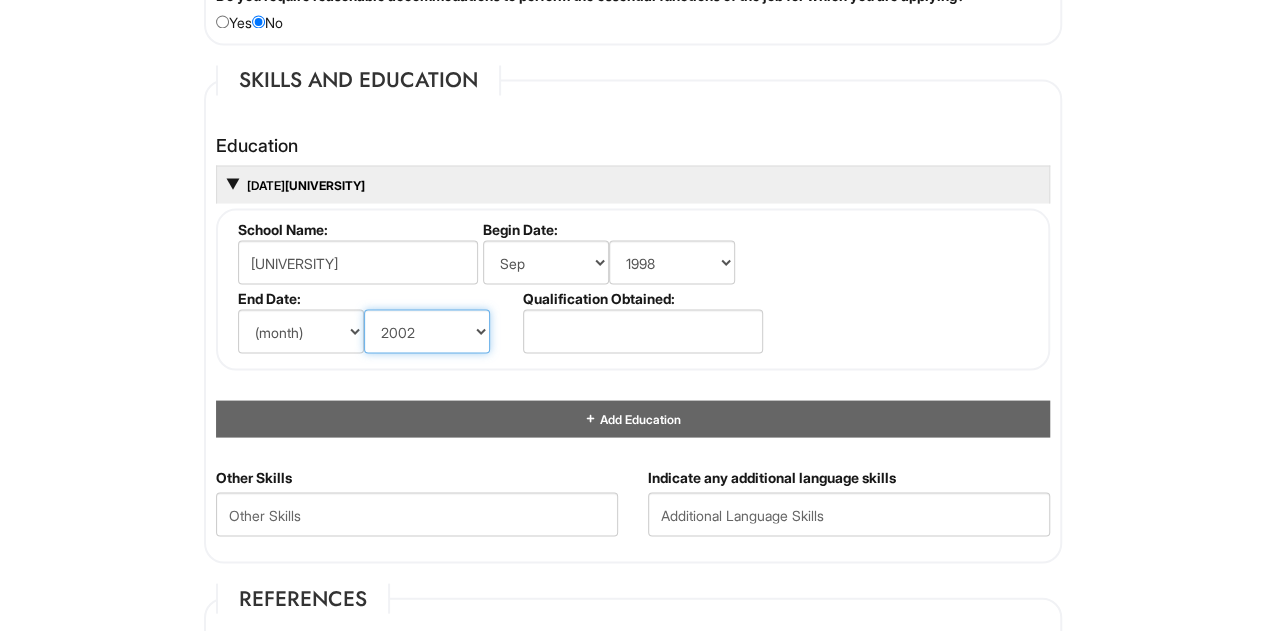 click on "(year) 2029 2028 2027 2026 2025 2024 2023 2022 2021 2020 2019 2018 2017 2016 2015 2014 2013 2012 2011 2010 2009 2008 2007 2006 2005 2004 2003 2002 2001 2000 1999 1998 1997 1996 1995 1994 1993 1992 1991 1990 1989 1988 1987 1986 1985 1984 1983 1982 1981 1980 1979 1978 1977 1976 1975 1974 1973 1972 1971 1970 1969 1968 1967 1966 1965 1964 1963 1962 1961 1960 1959 1958 1957 1956 1955 1954 1953 1952 1951 1950 1949 1948 1947 1946  --  2030 2031 2032 2033 2034 2035 2036 2037 2038 2039 2040 2041 2042 2043 2044 2045 2046 2047 2048 2049 2050 2051 2052 2053 2054 2055 2056 2057 2058 2059 2060 2061 2062 2063 2064" at bounding box center (427, 331) 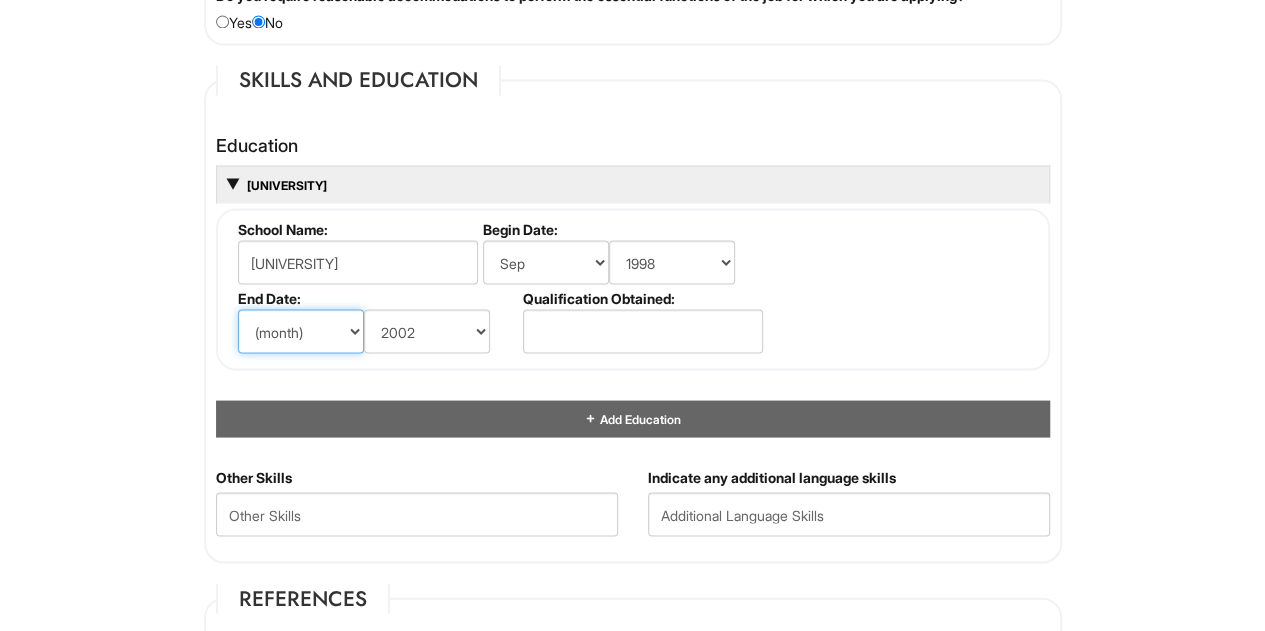 click on "(month) Jan Feb Mar Apr May Jun Jul Aug Sep Oct Nov Dec" at bounding box center (301, 331) 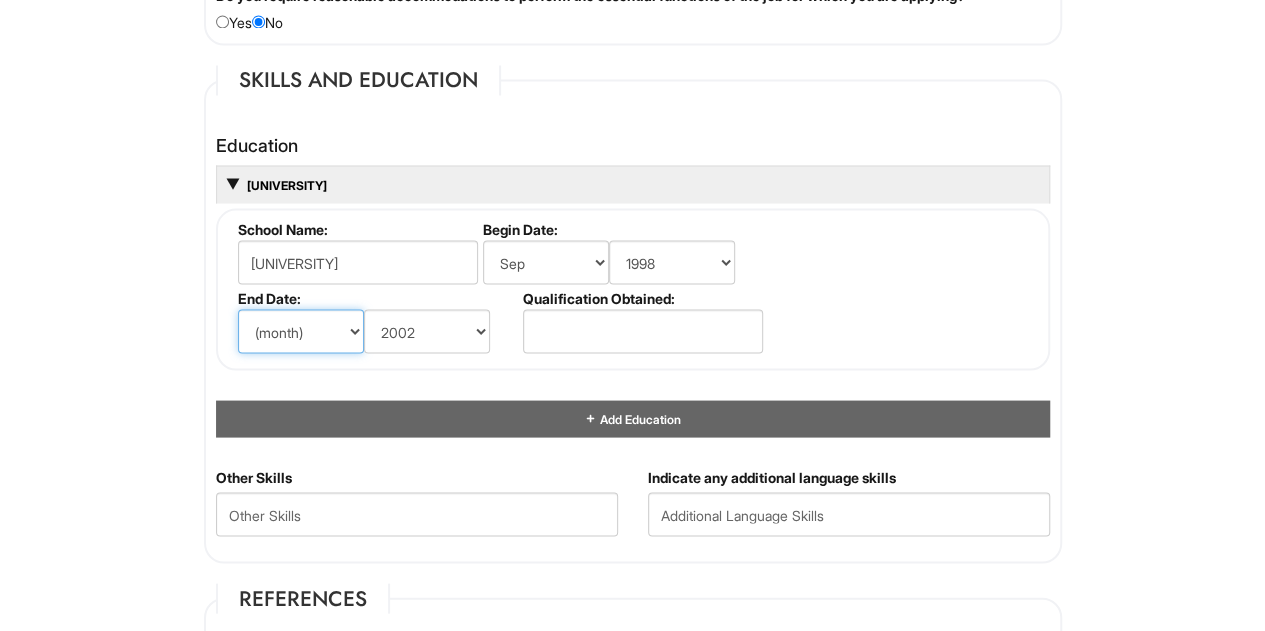 select on "6" 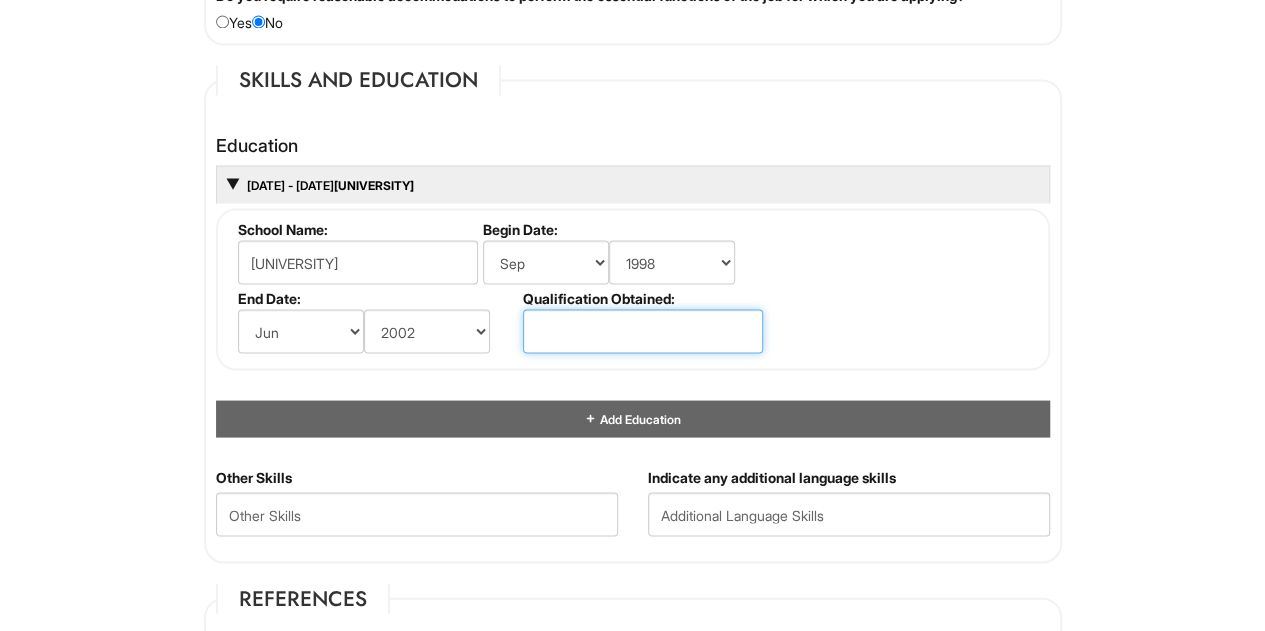 click at bounding box center [643, 331] 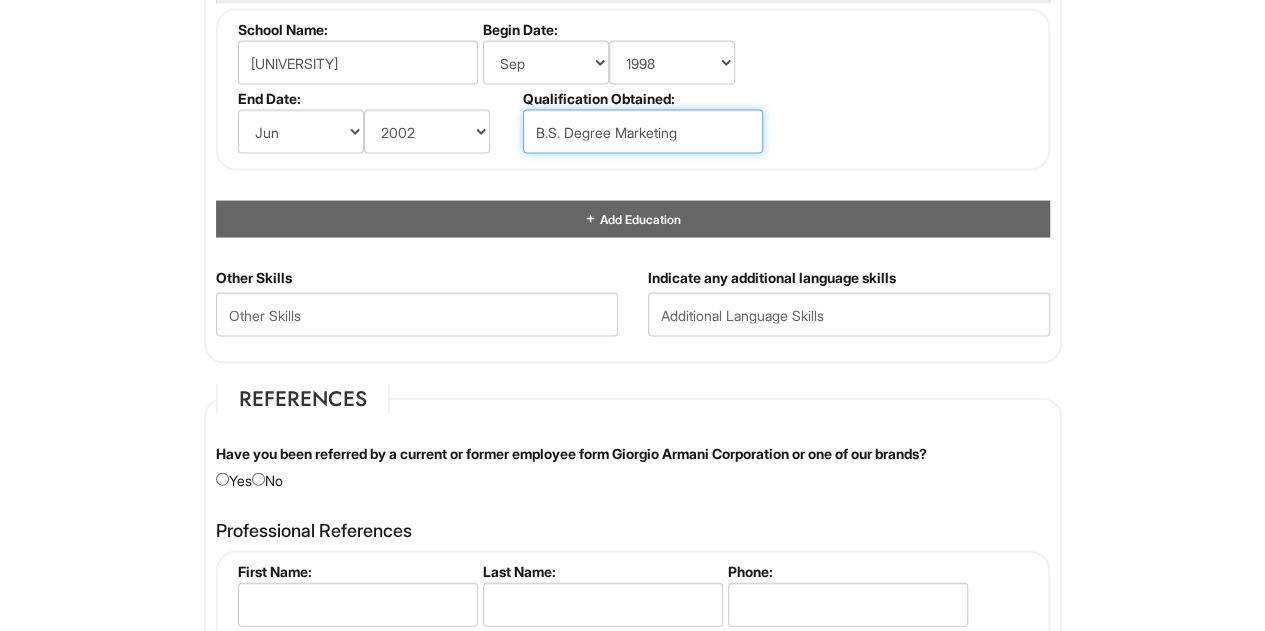 scroll, scrollTop: 2000, scrollLeft: 0, axis: vertical 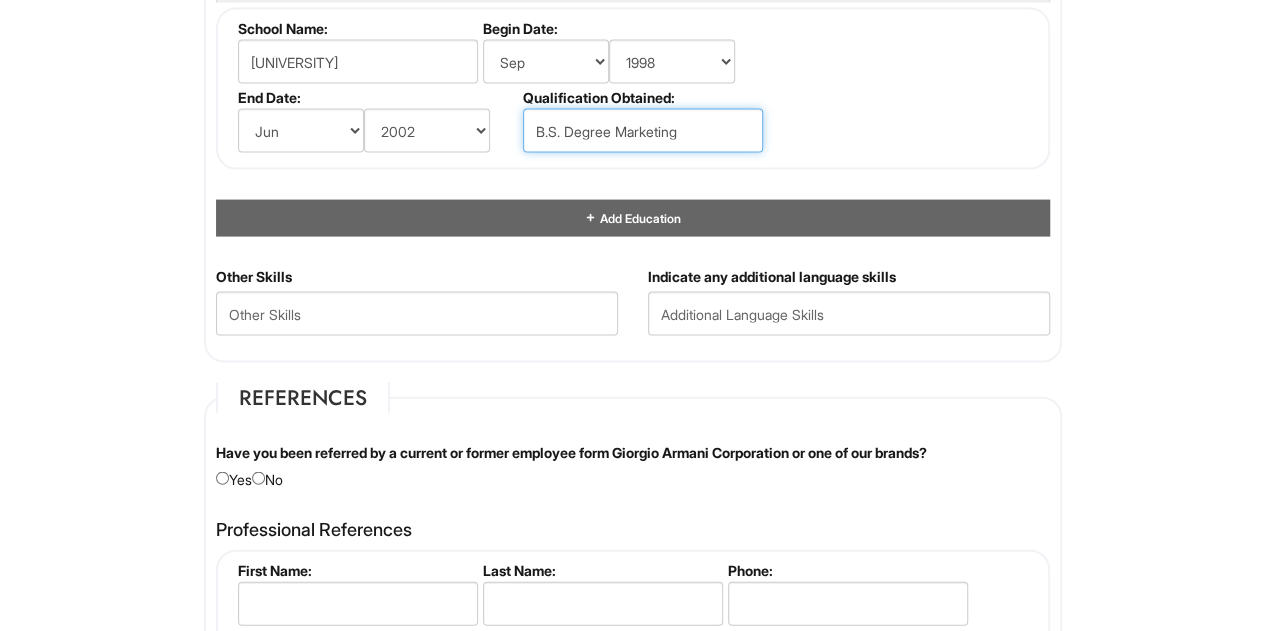 type on "B.S. Degree Marketing" 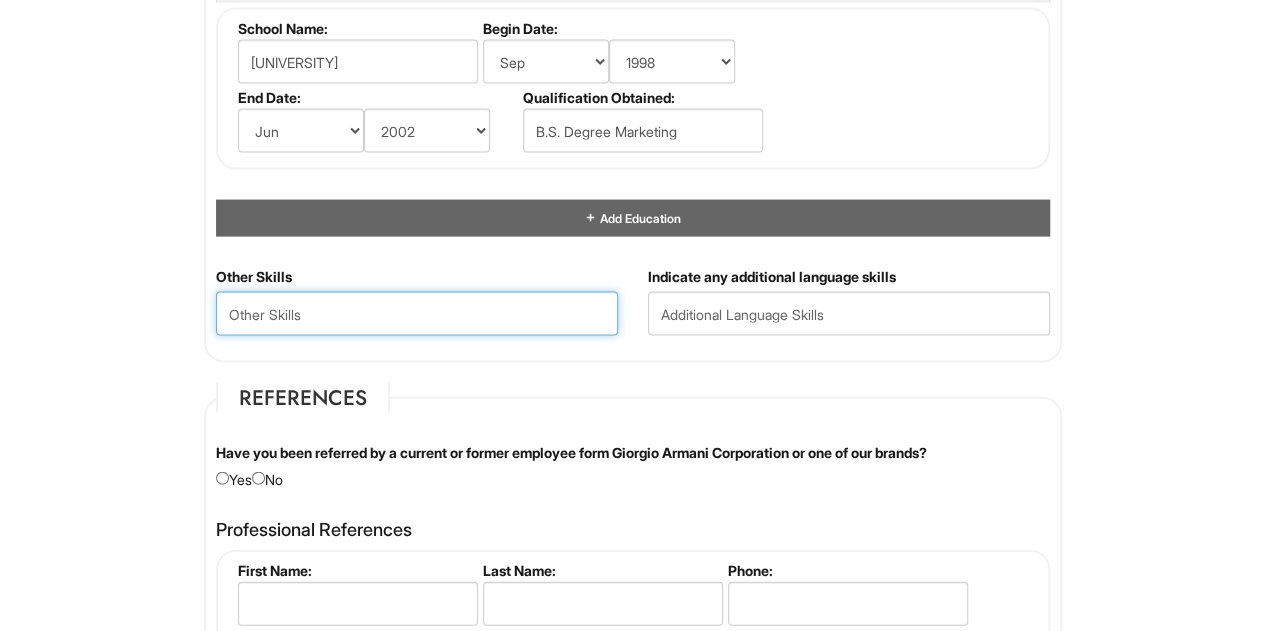 click at bounding box center (417, 314) 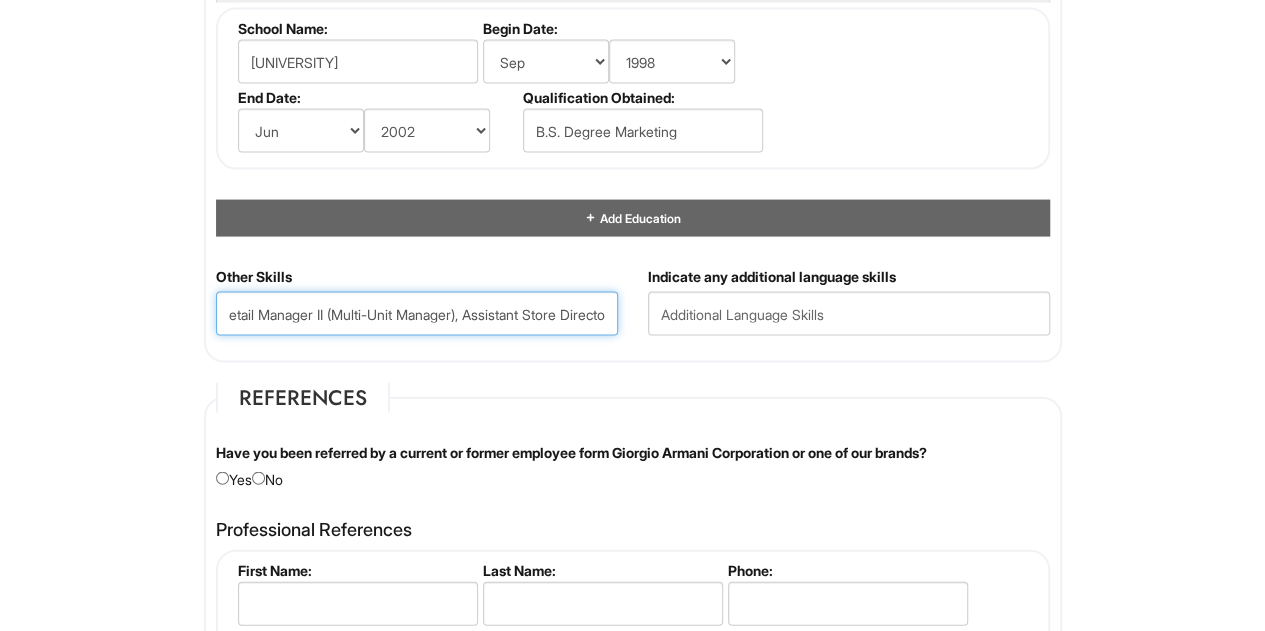 scroll, scrollTop: 0, scrollLeft: 524, axis: horizontal 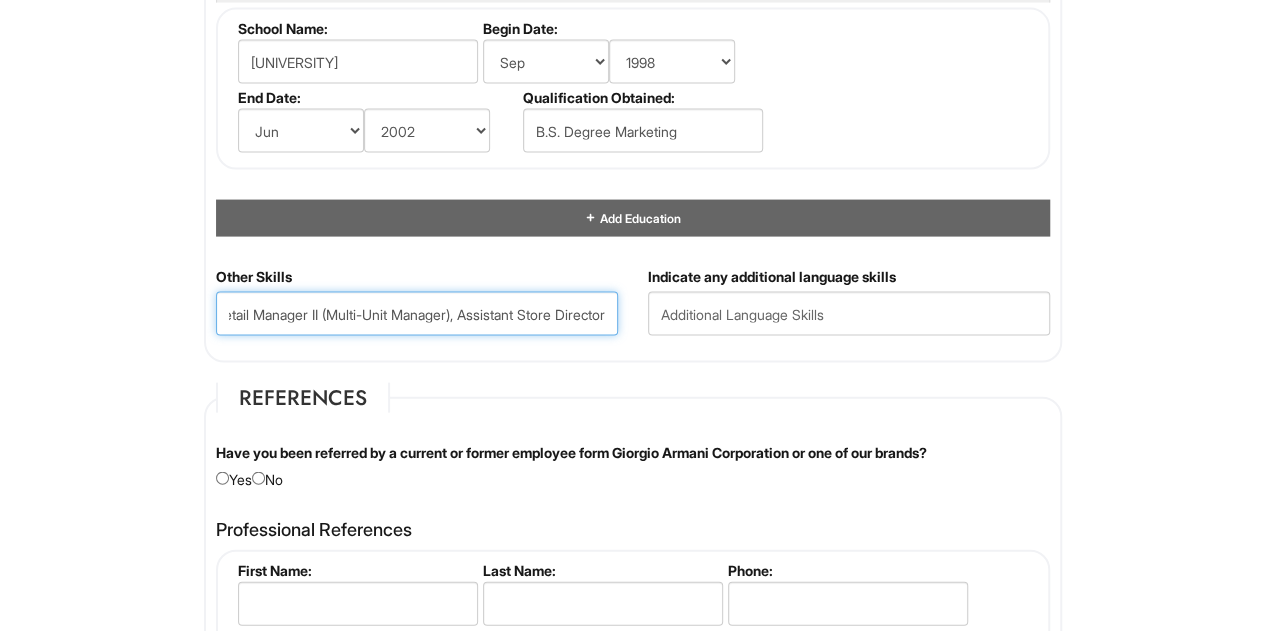 type on "16 Years Management Experience- Combination of Retail Store Manager, Retail Manager II (Multi-Unit Manager), Assistant Store Director" 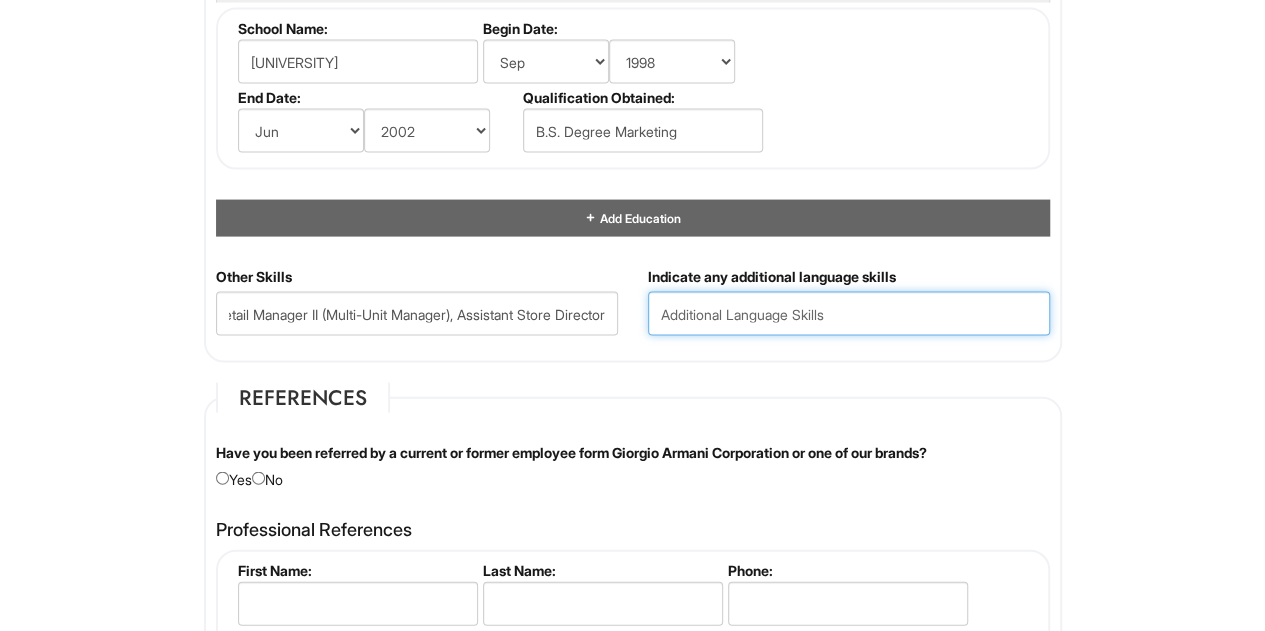 scroll, scrollTop: 0, scrollLeft: 0, axis: both 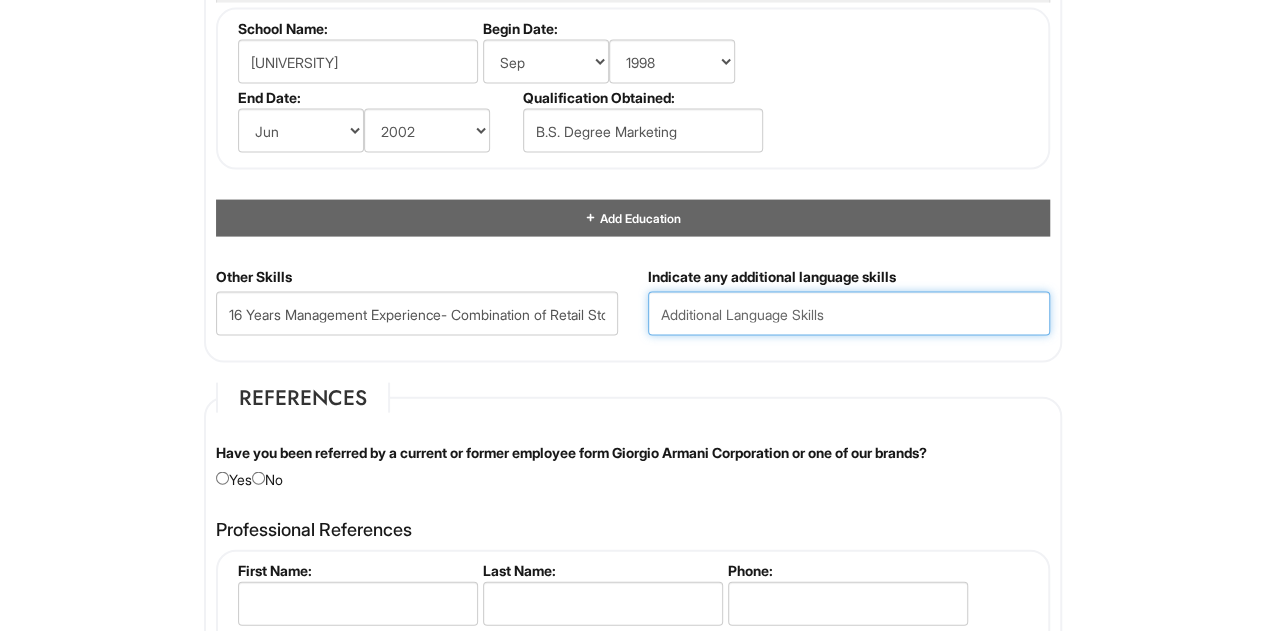 click at bounding box center [849, 314] 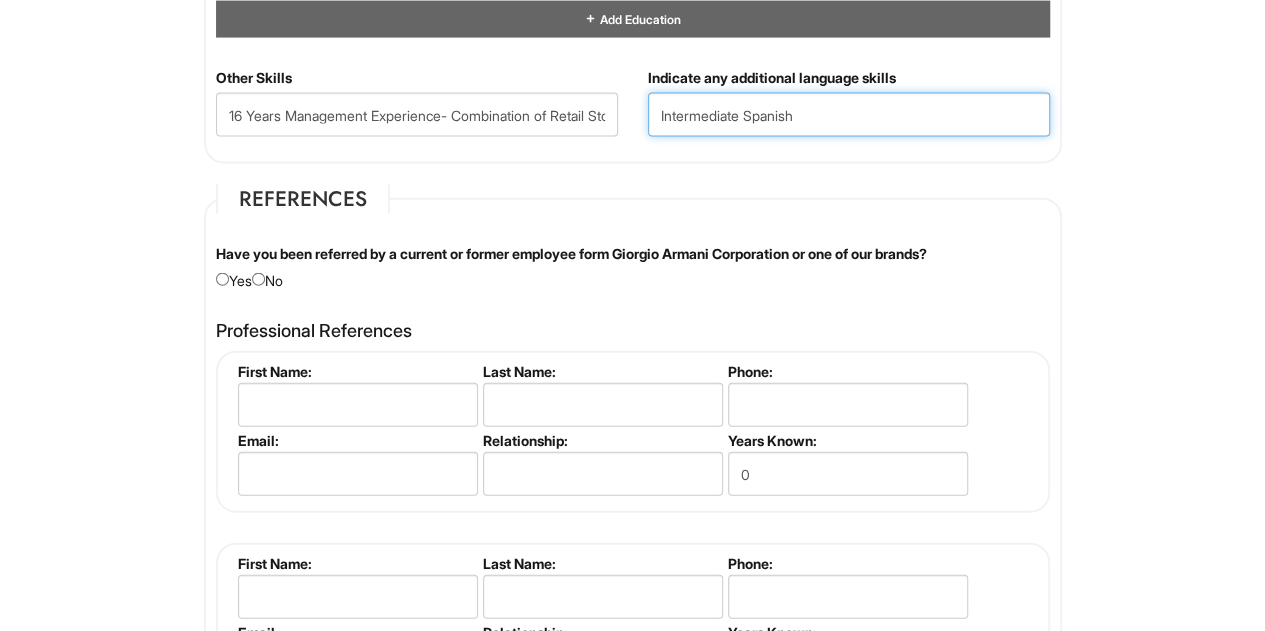 scroll, scrollTop: 2200, scrollLeft: 0, axis: vertical 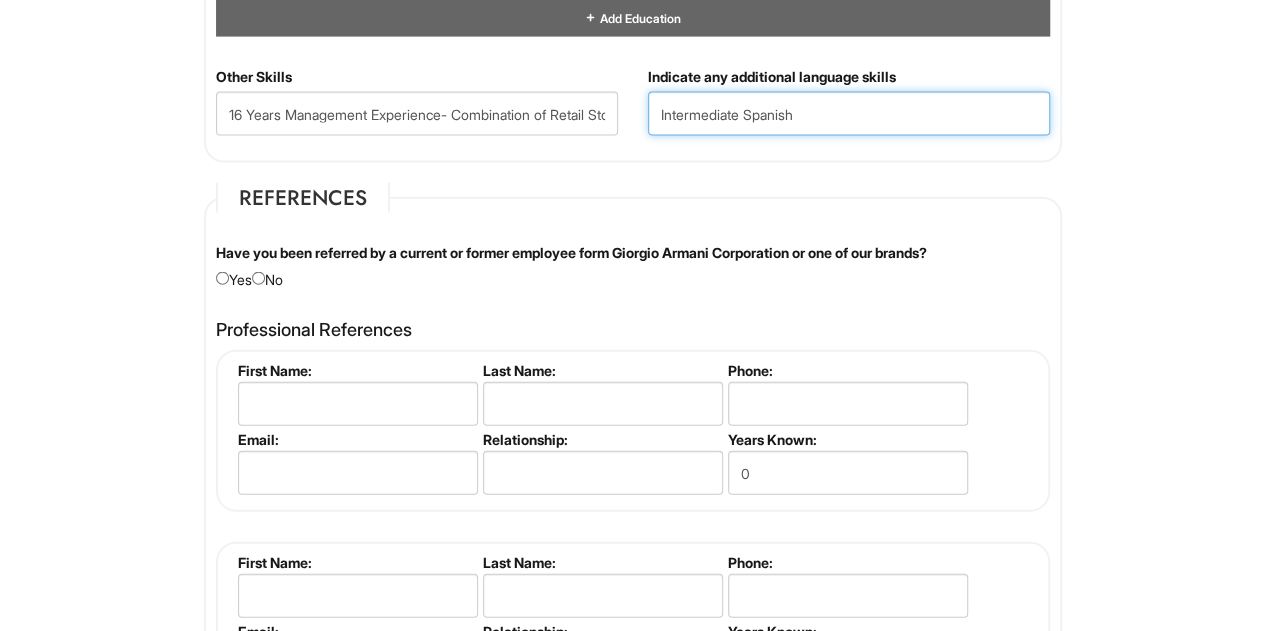 type on "Intermediate Spanish" 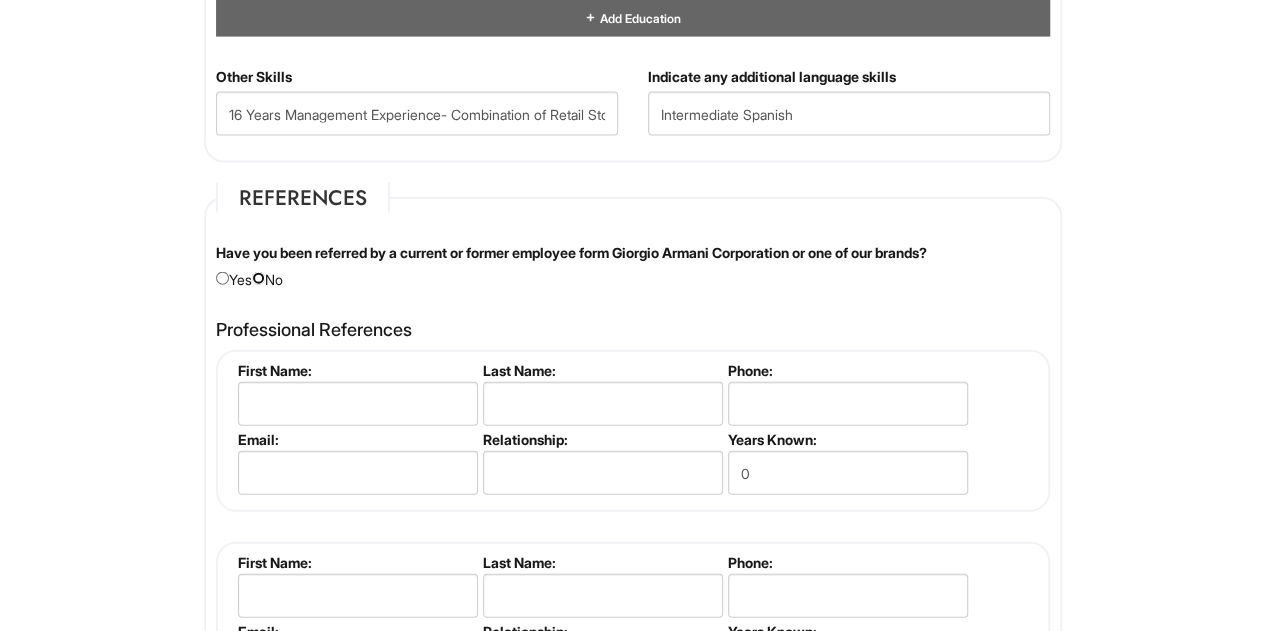 click at bounding box center [258, 278] 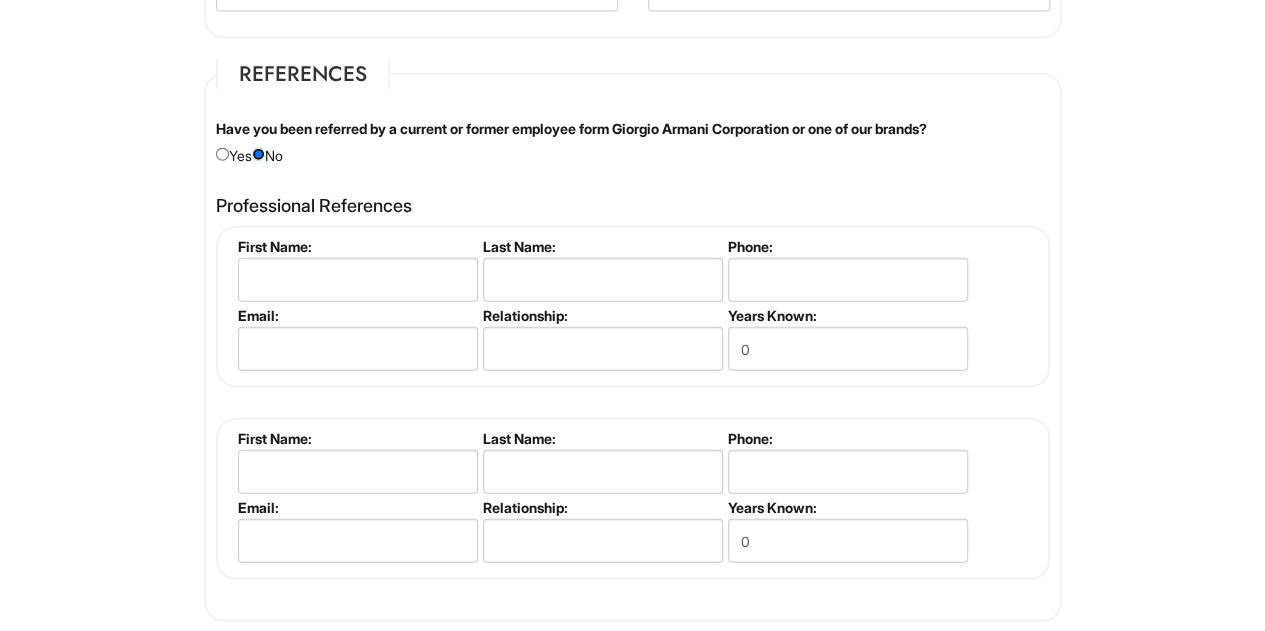 scroll, scrollTop: 2246, scrollLeft: 0, axis: vertical 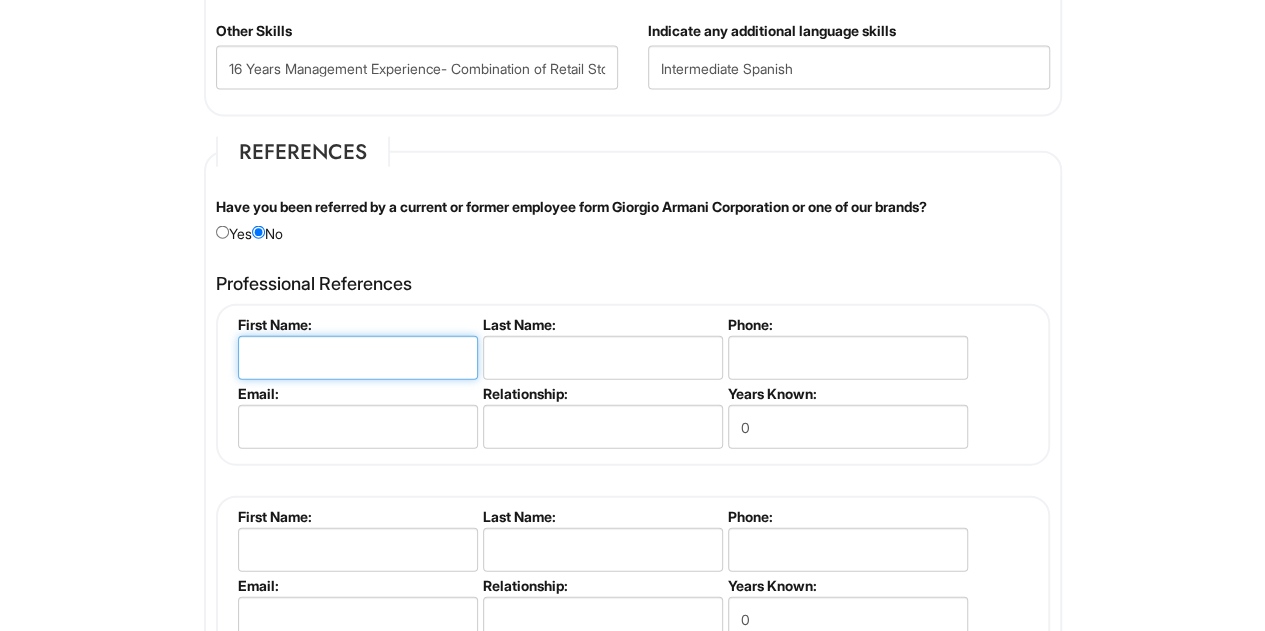 click at bounding box center [358, 358] 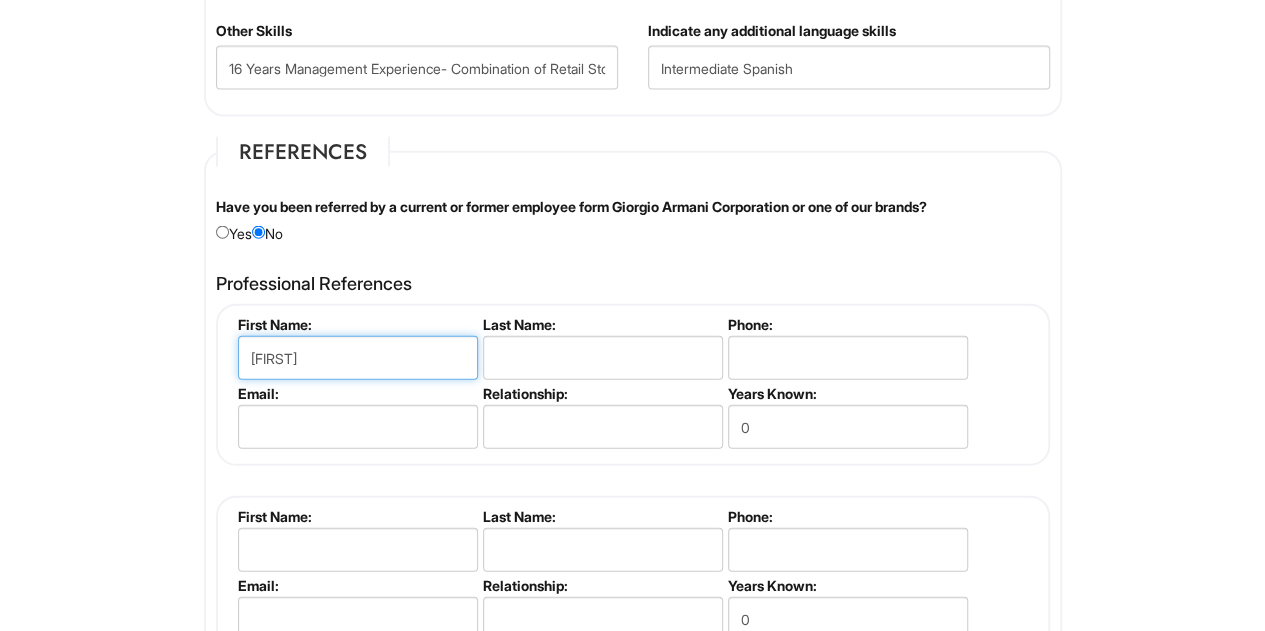 type on "Bill" 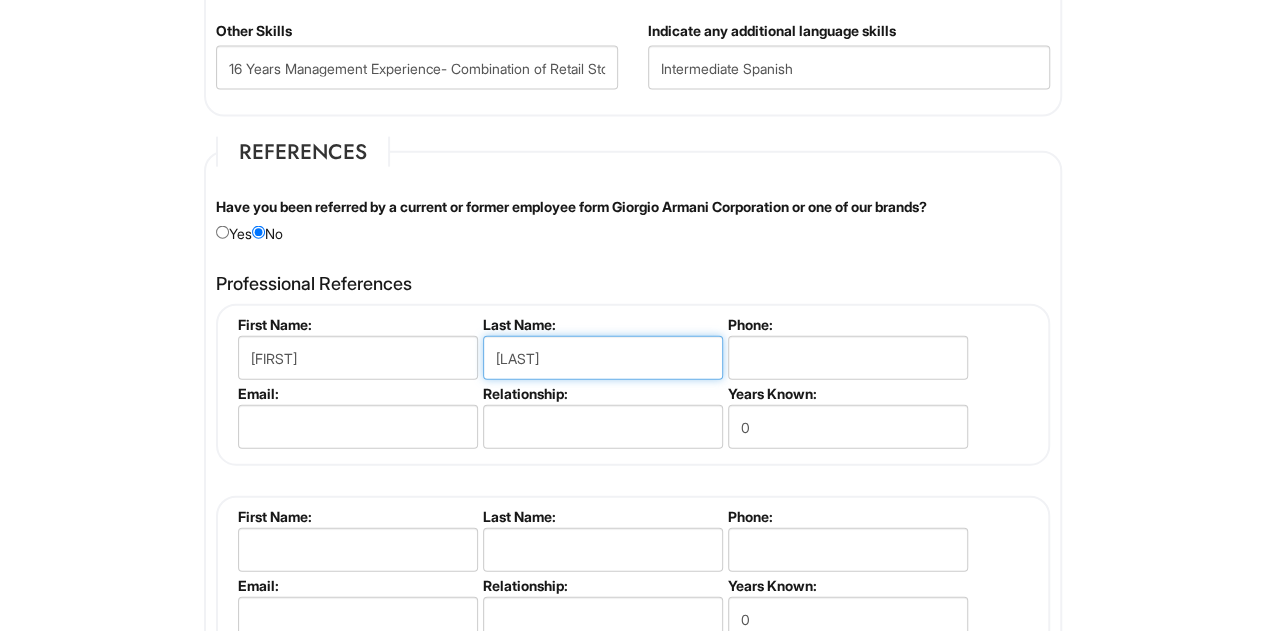 type on "Gambill" 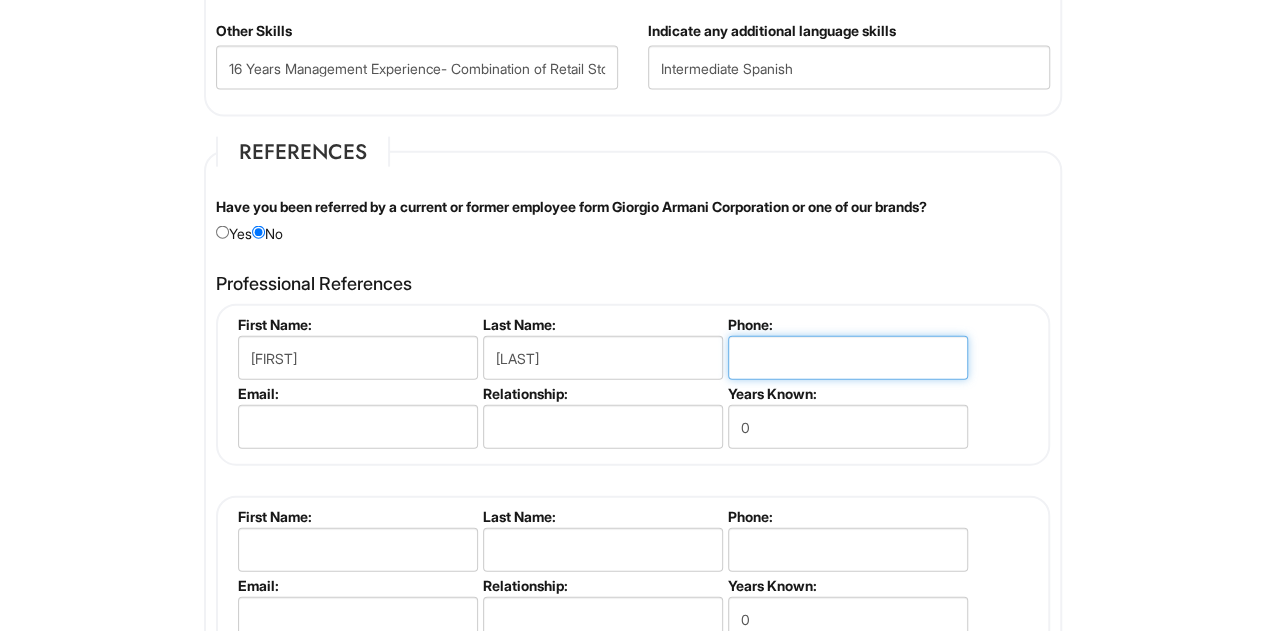 click at bounding box center (848, 358) 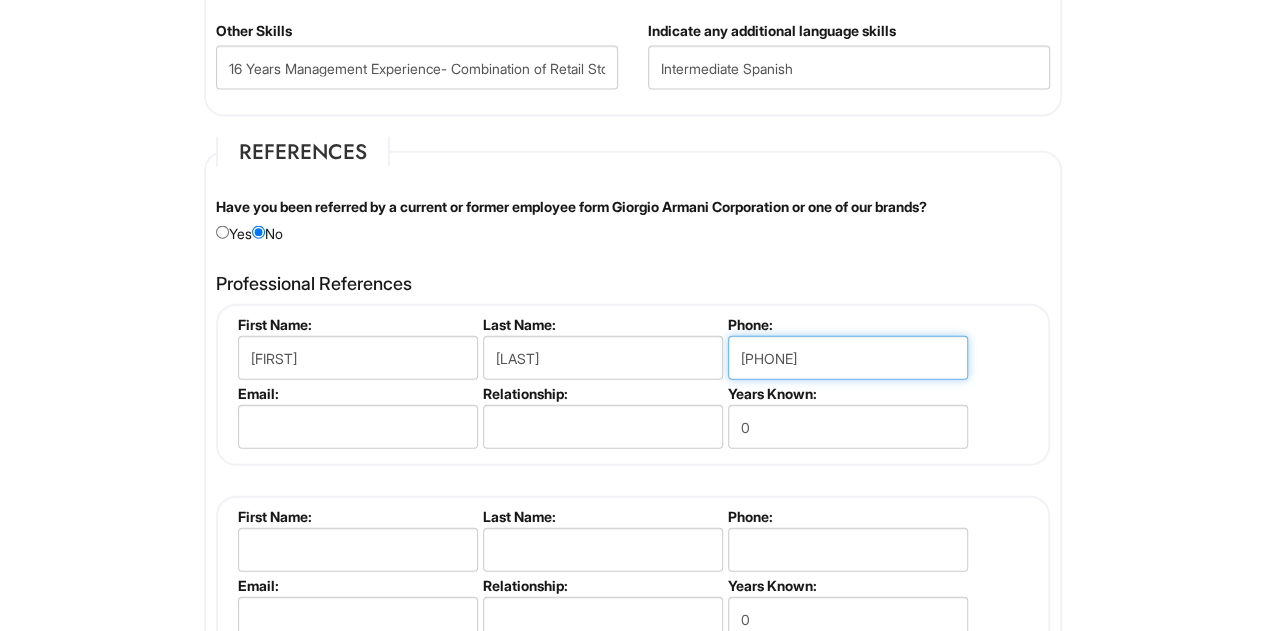 type on "224-214-2309" 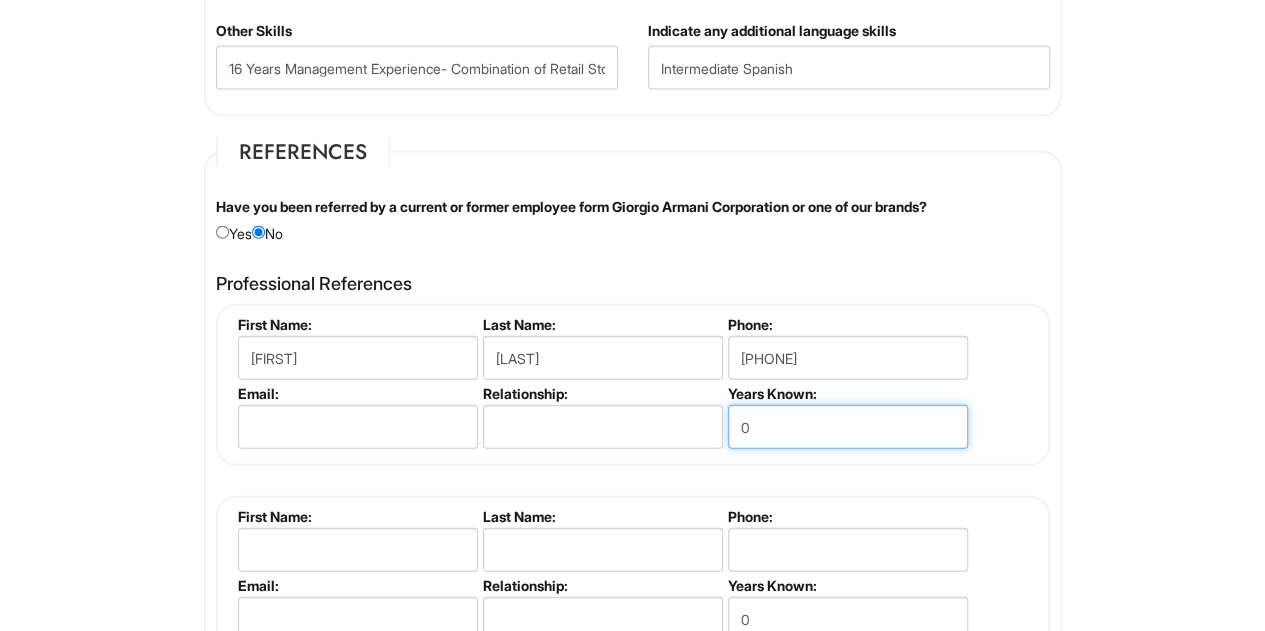 drag, startPoint x: 766, startPoint y: 407, endPoint x: 731, endPoint y: 419, distance: 37 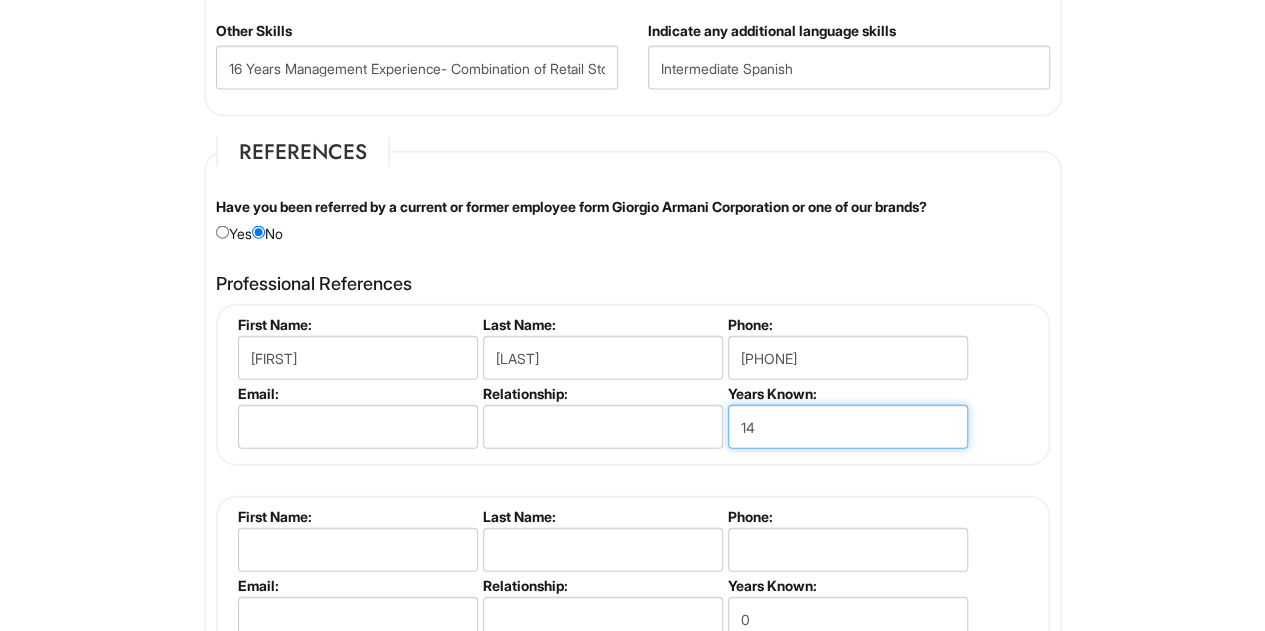 type on "14" 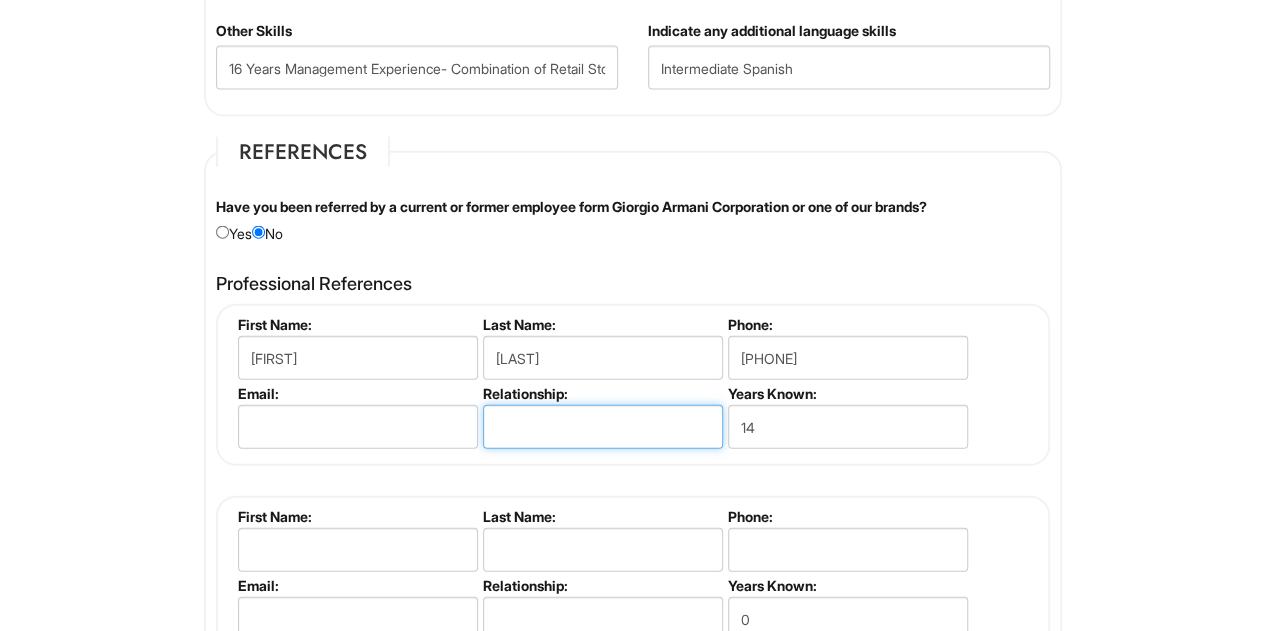 click at bounding box center [603, 427] 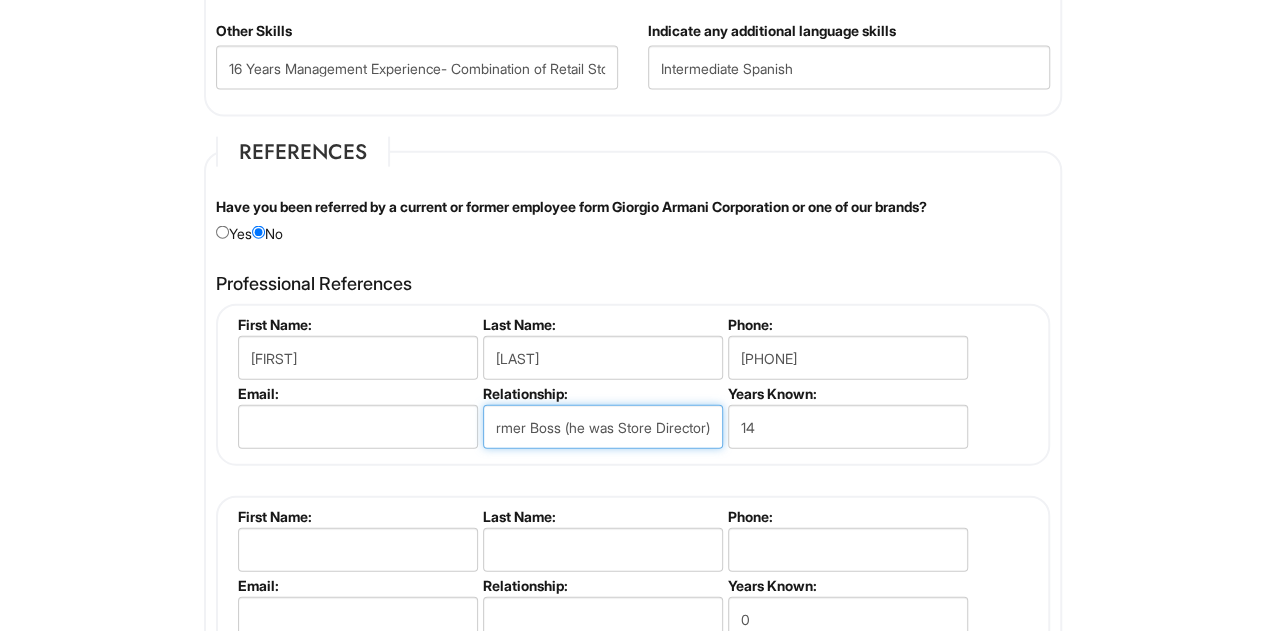scroll, scrollTop: 0, scrollLeft: 25, axis: horizontal 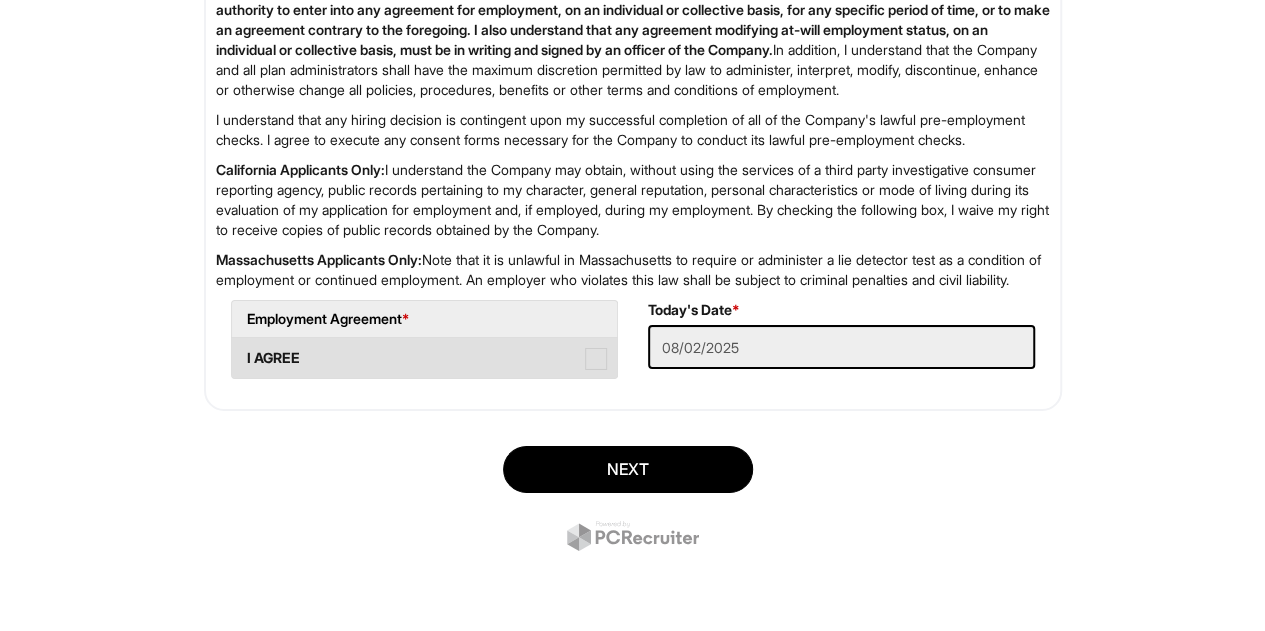 type on "Former Boss (he was Store Director)" 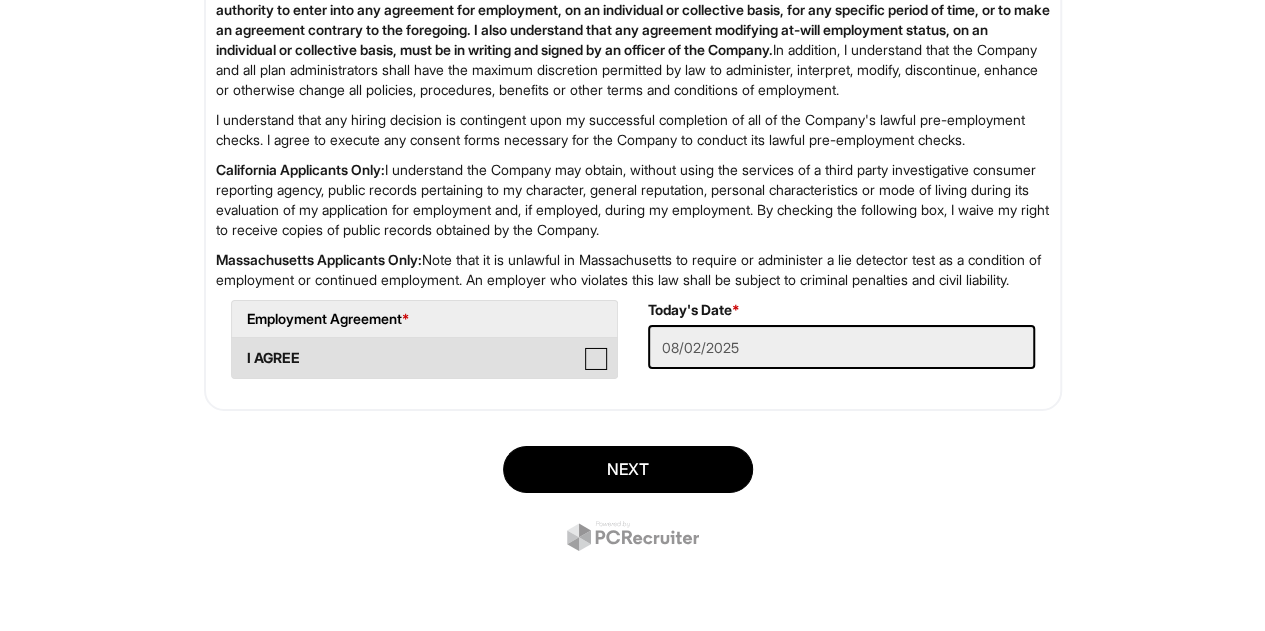 click on "I AGREE" at bounding box center [238, 348] 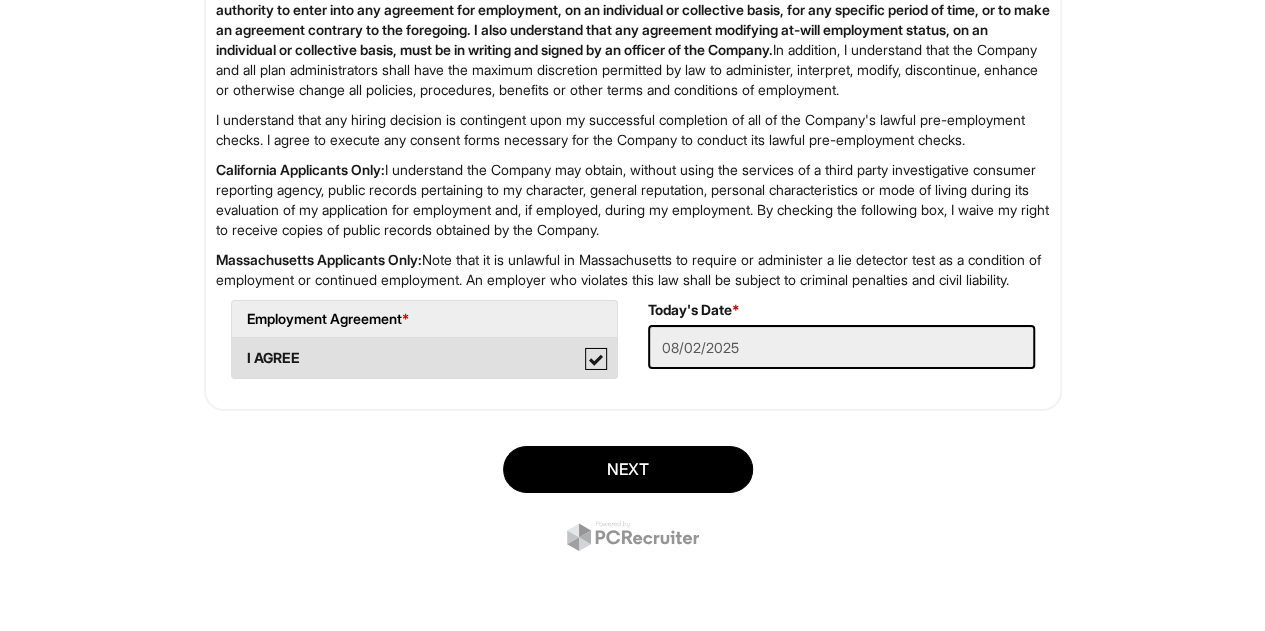 scroll, scrollTop: 0, scrollLeft: 0, axis: both 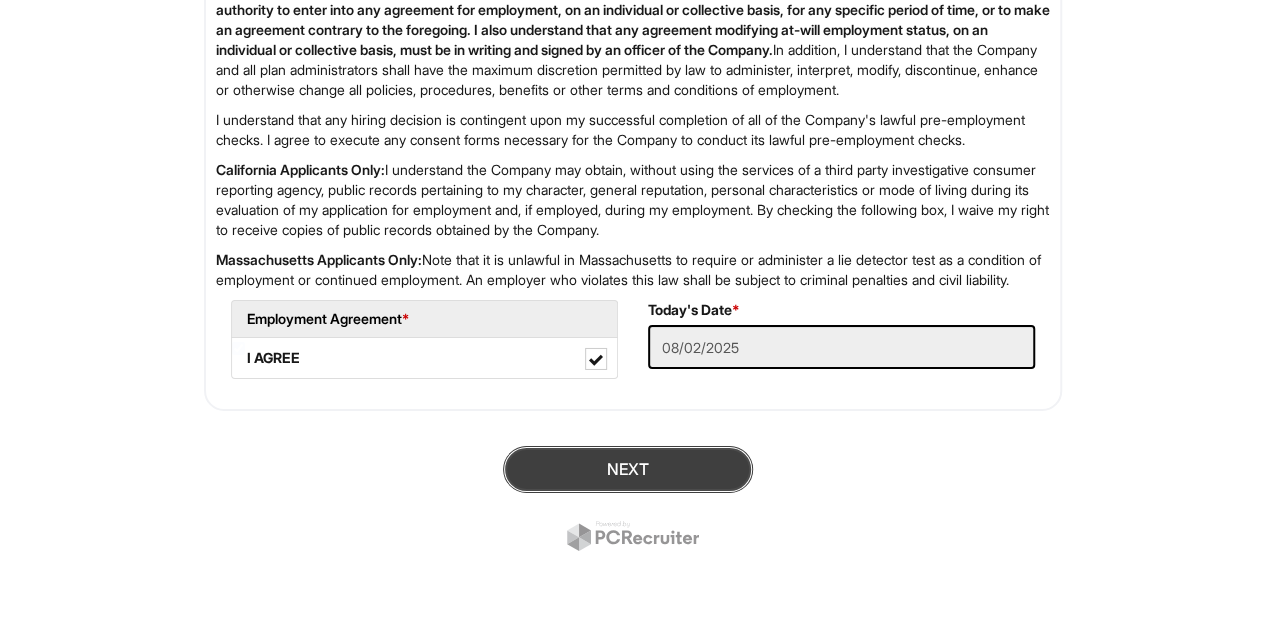 click on "Next" at bounding box center [628, 469] 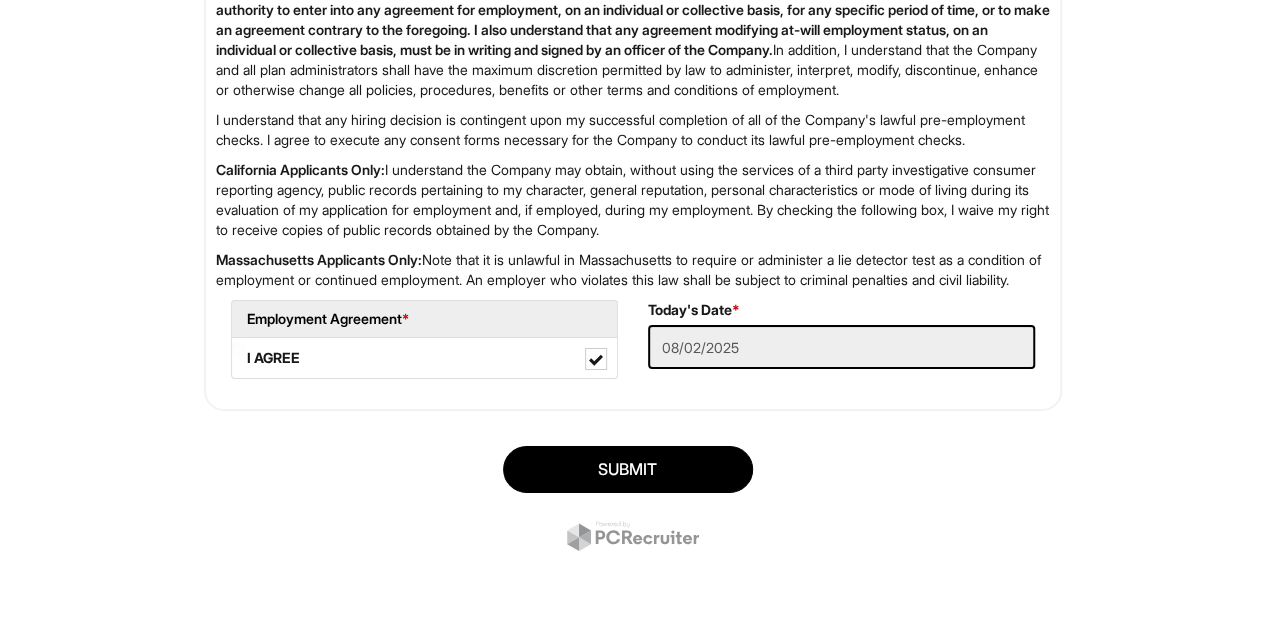 scroll, scrollTop: 3386, scrollLeft: 0, axis: vertical 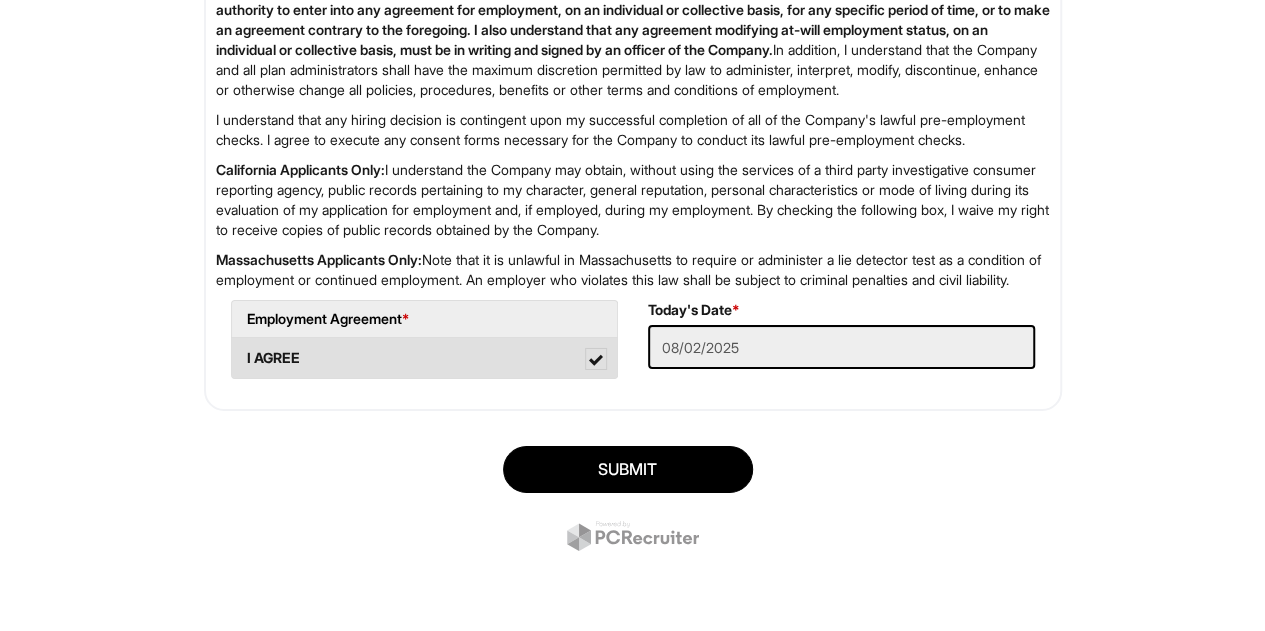 click on "I AGREE" at bounding box center [424, 358] 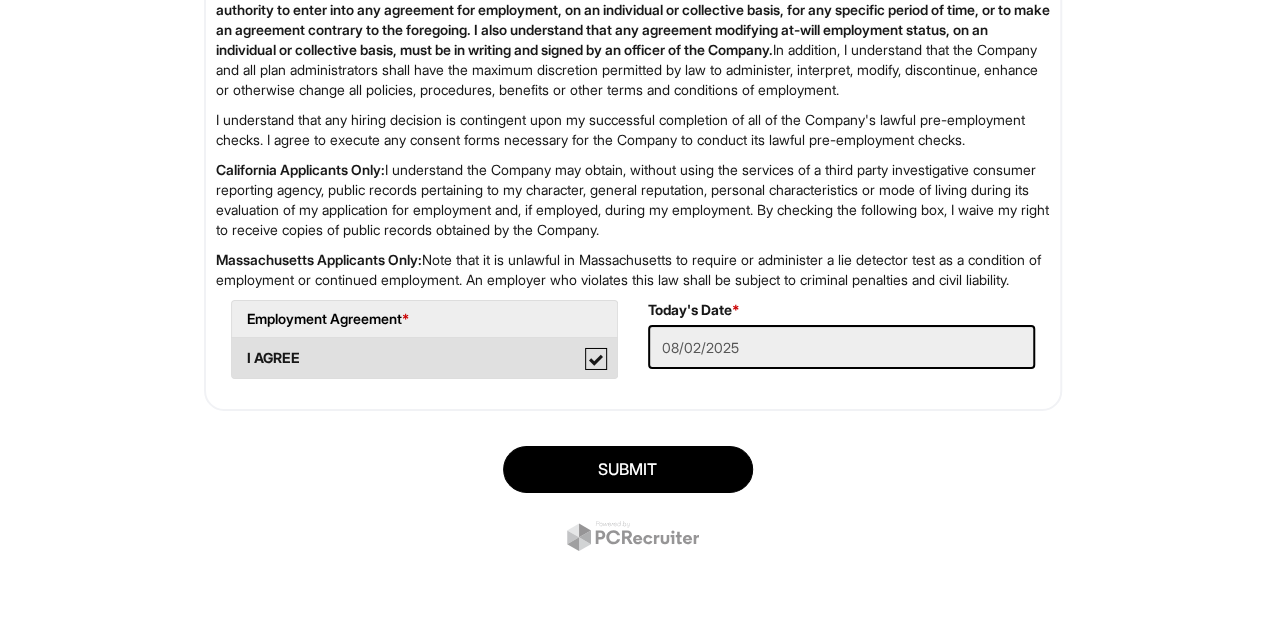 click on "I AGREE" at bounding box center (238, 348) 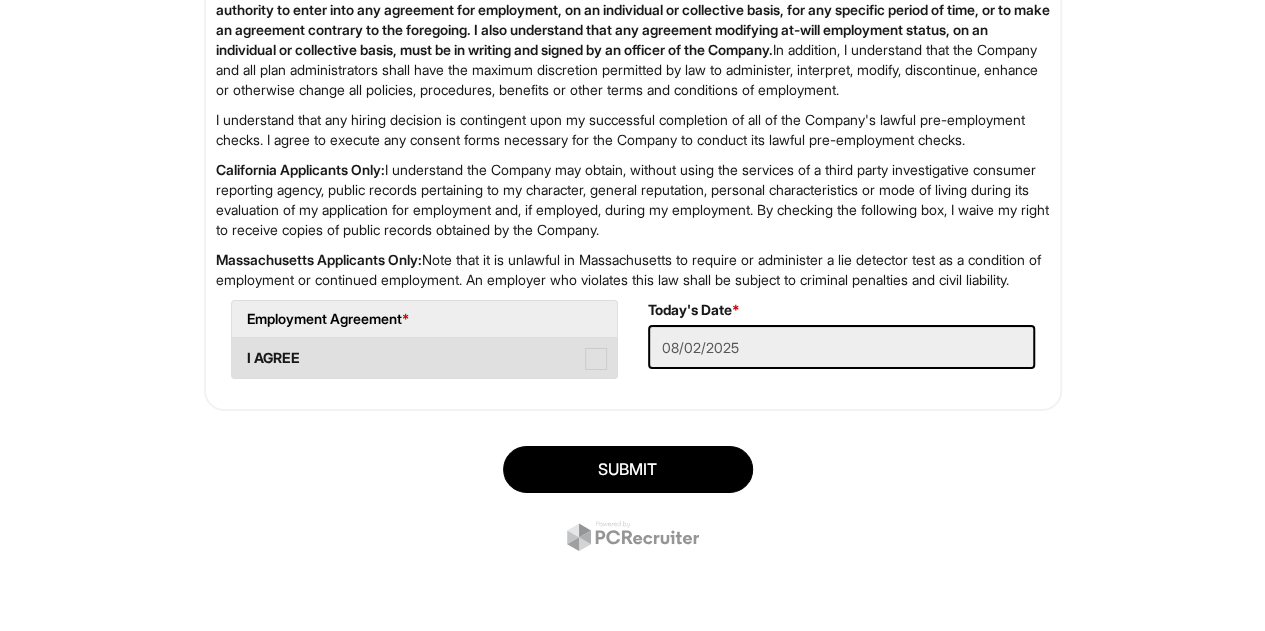 click at bounding box center [596, 359] 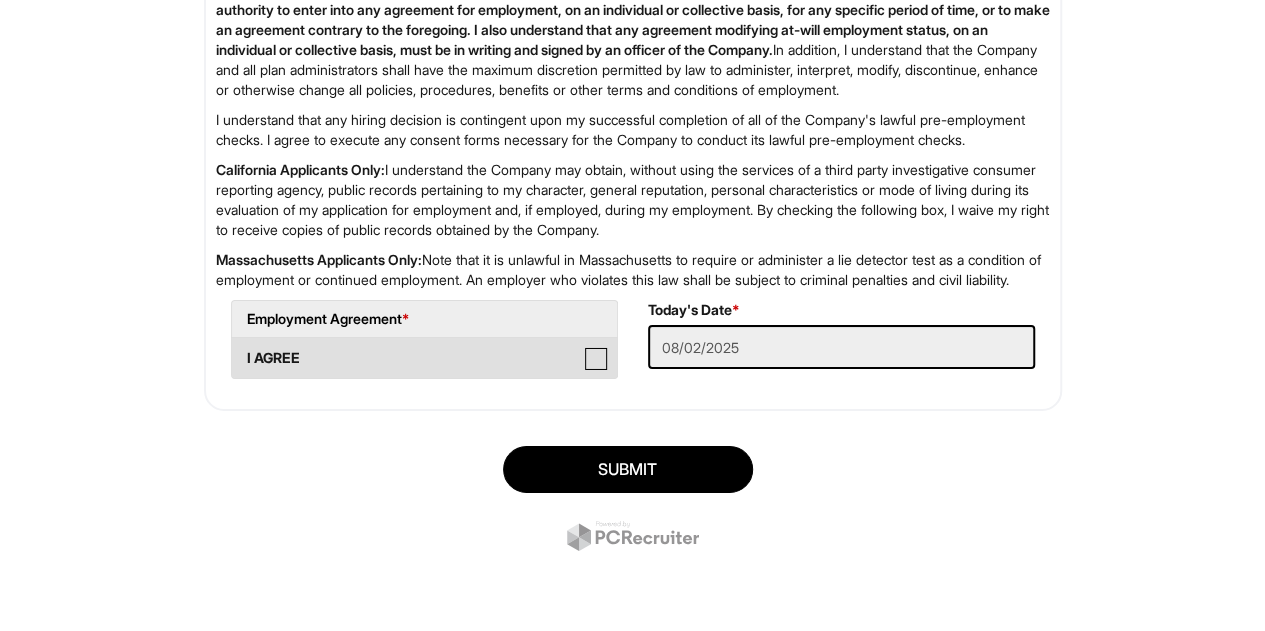 click on "I AGREE" at bounding box center [238, 348] 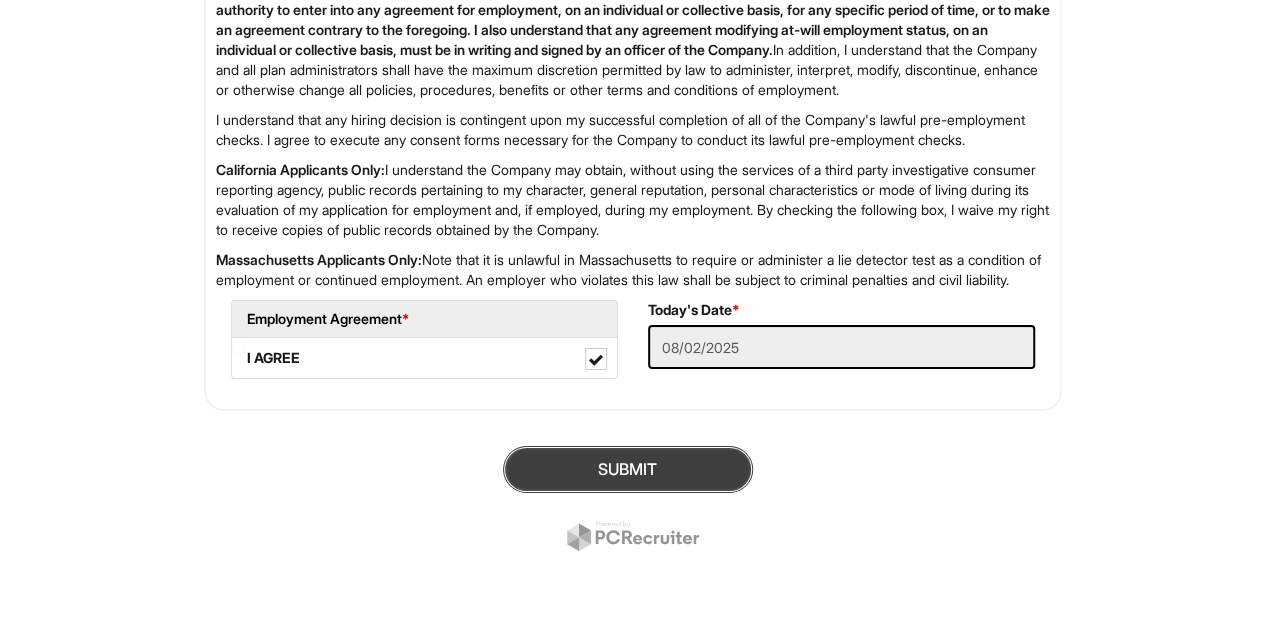 click on "SUBMIT" at bounding box center (628, 469) 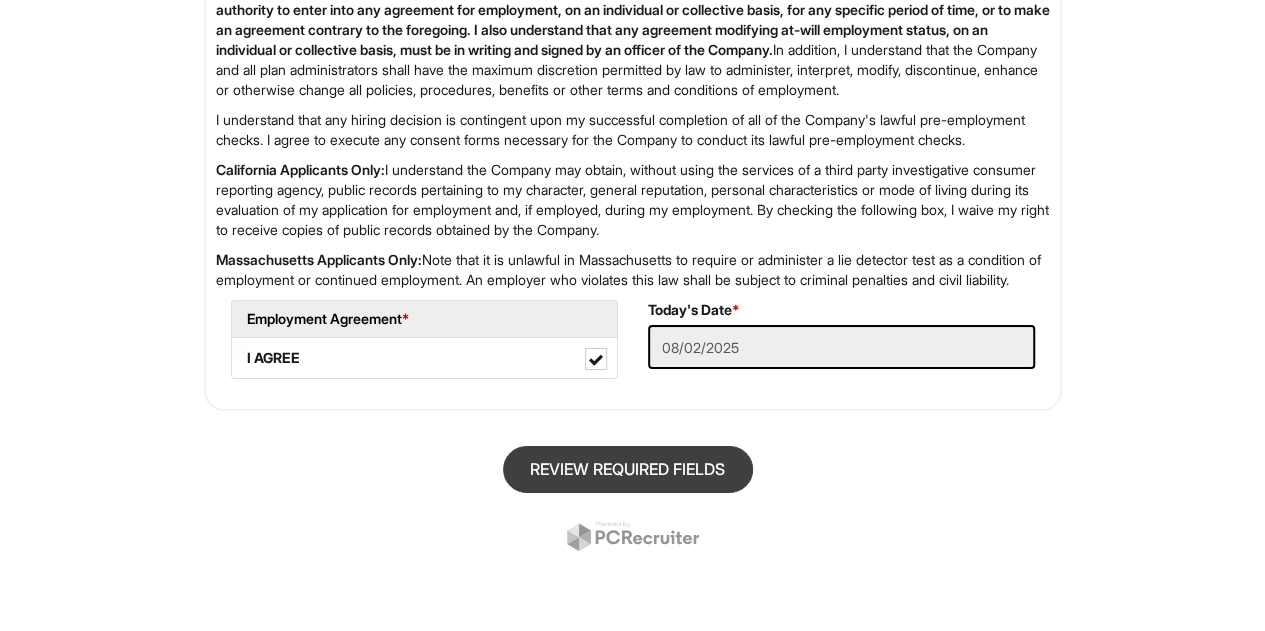 scroll, scrollTop: 122, scrollLeft: 0, axis: vertical 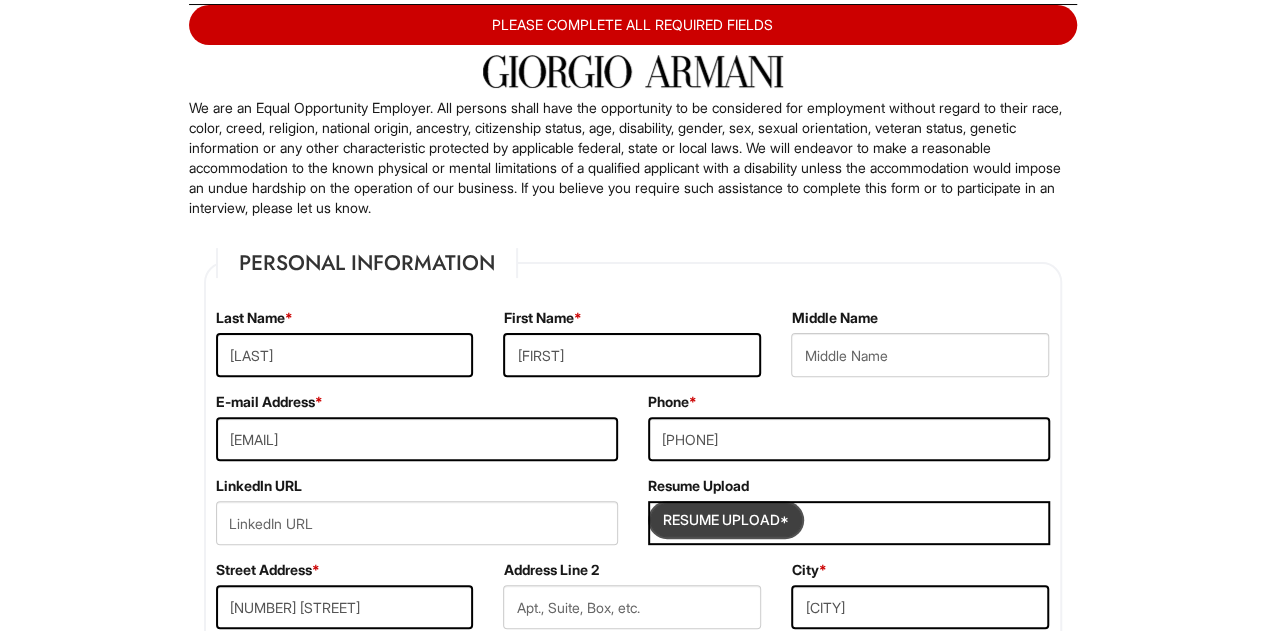 click at bounding box center [726, 520] 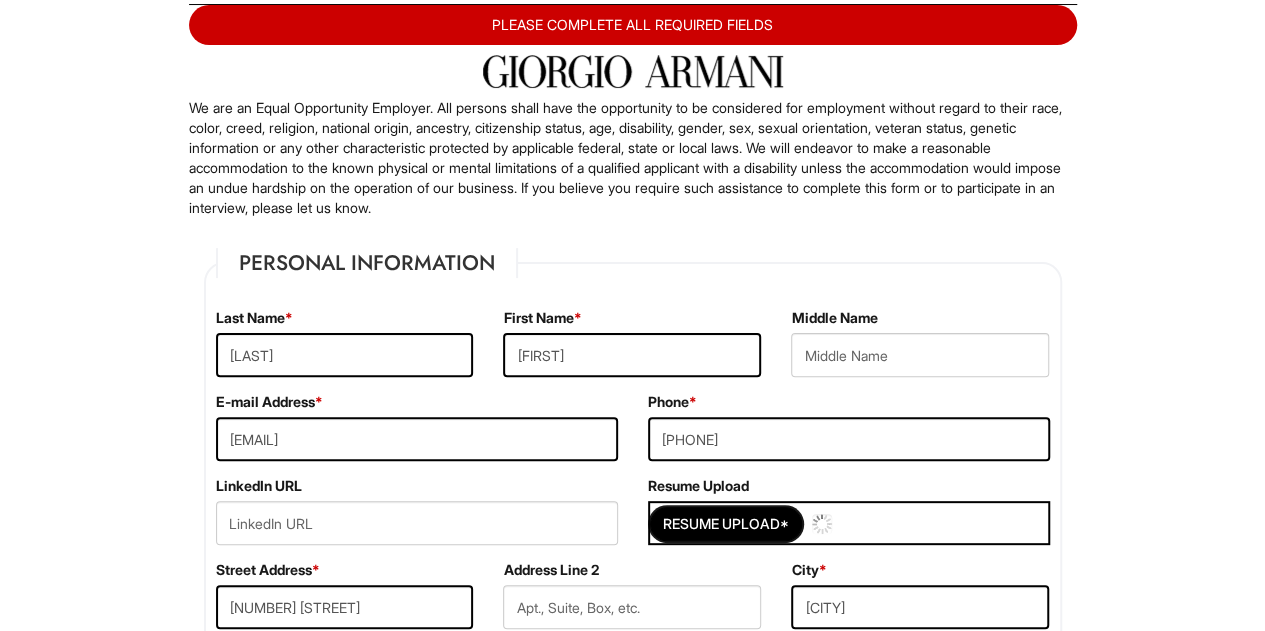 type 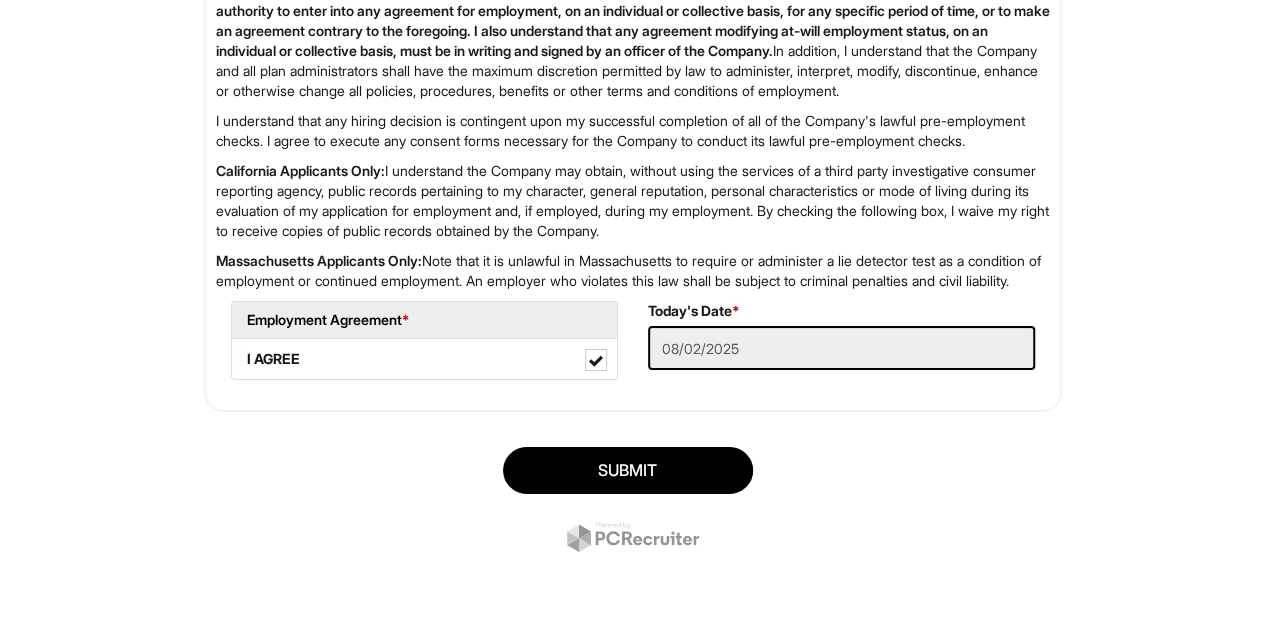 scroll, scrollTop: 3386, scrollLeft: 0, axis: vertical 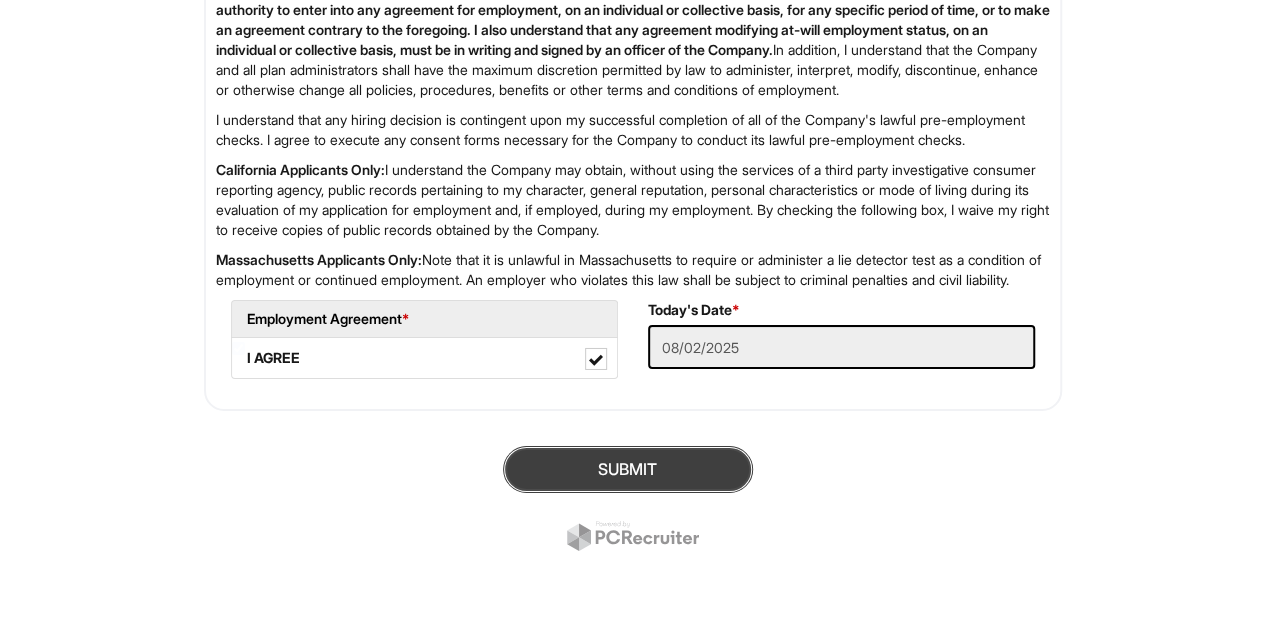 click on "SUBMIT" at bounding box center [628, 469] 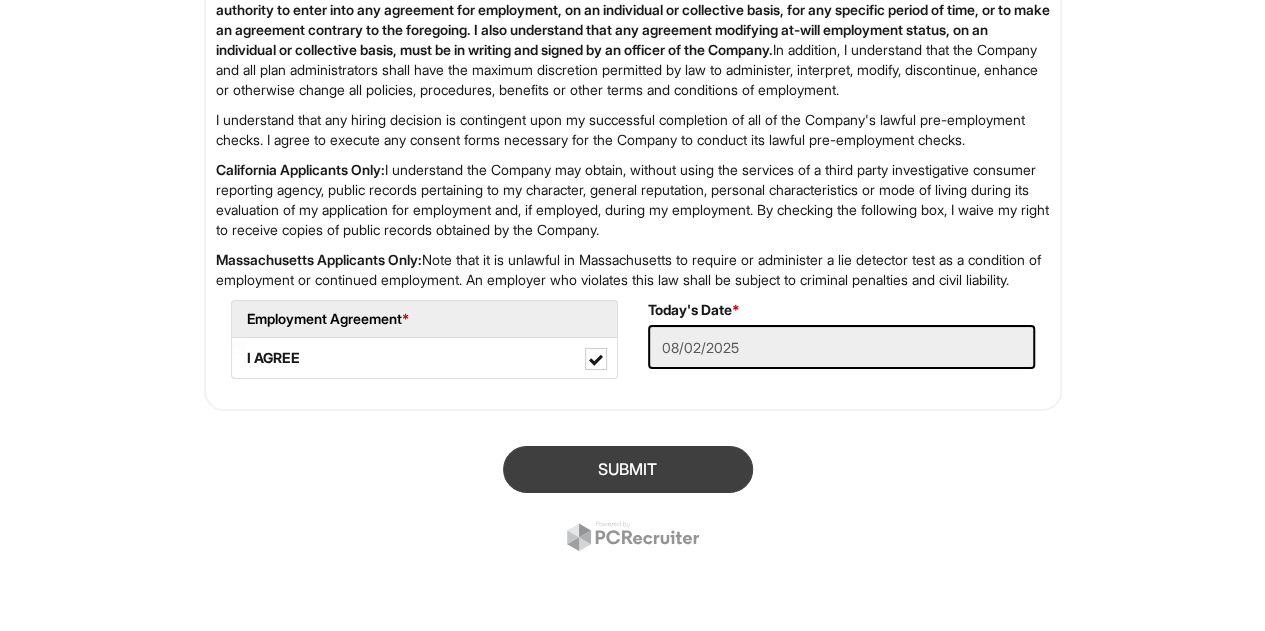scroll, scrollTop: 122, scrollLeft: 0, axis: vertical 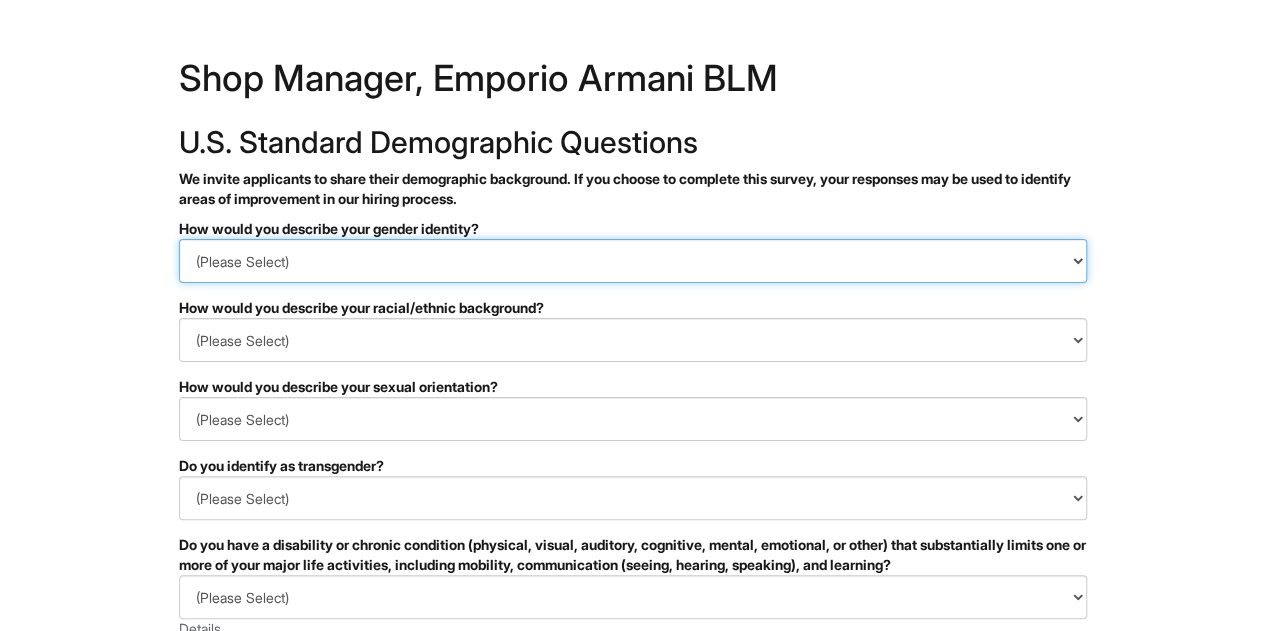 click on "(Please Select) Man Woman Non-binary I prefer to self-describe I don't wish to answer" at bounding box center [633, 261] 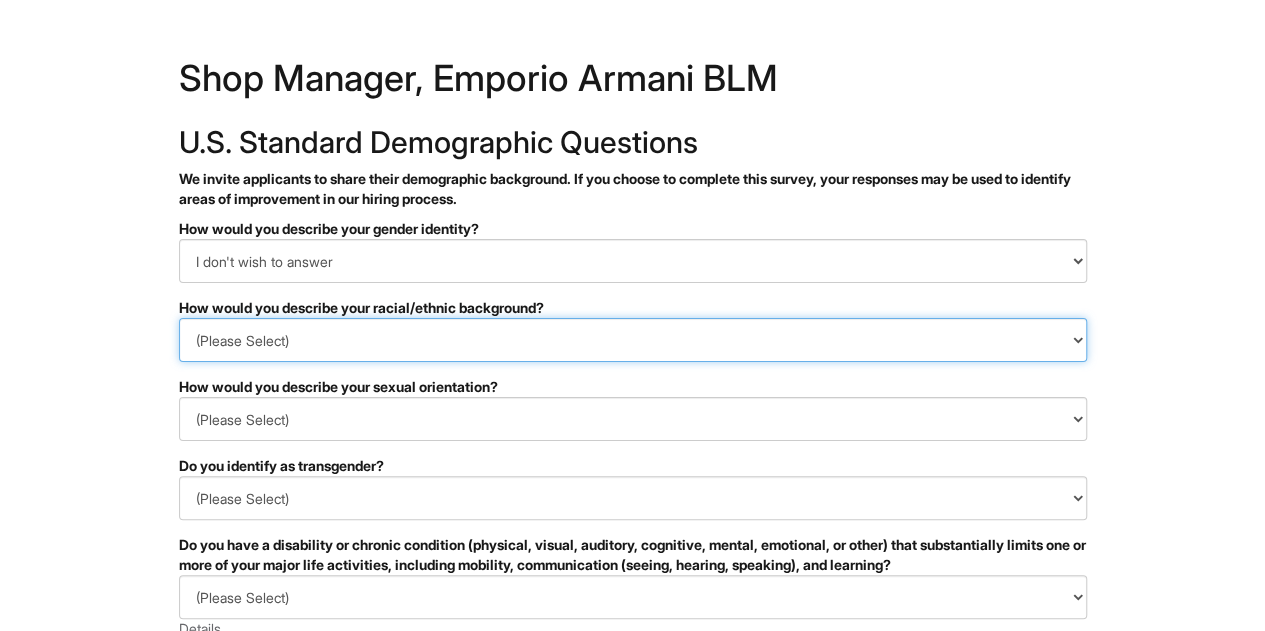 drag, startPoint x: 294, startPoint y: 351, endPoint x: 294, endPoint y: 367, distance: 16 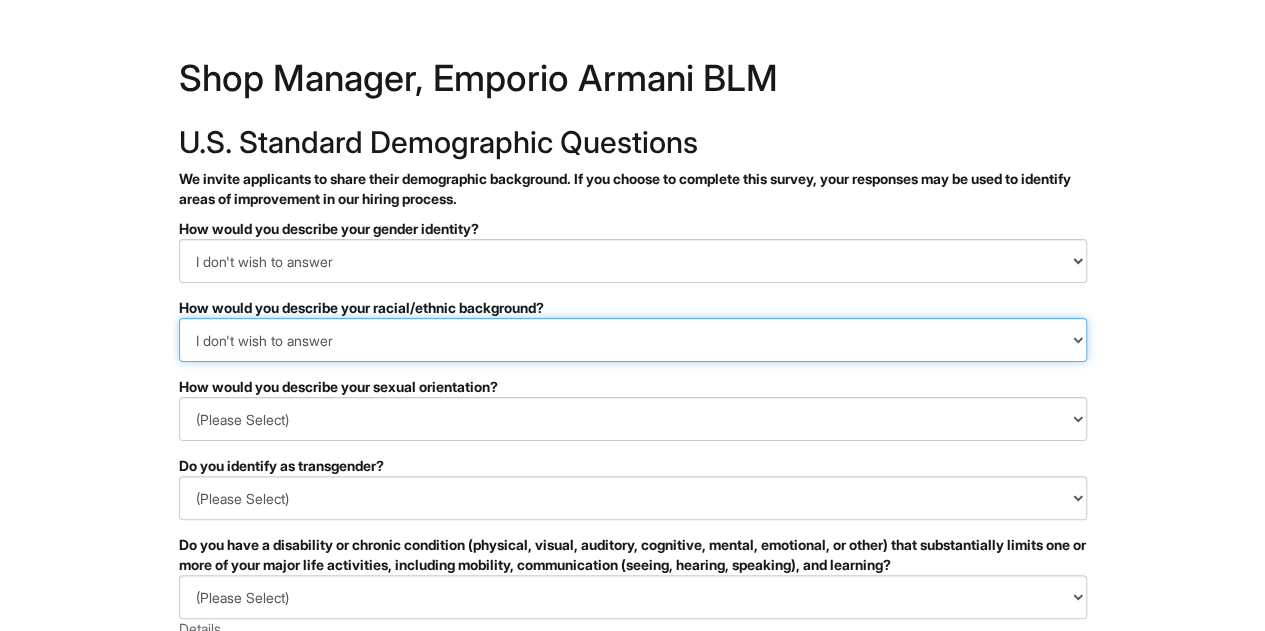 scroll, scrollTop: 100, scrollLeft: 0, axis: vertical 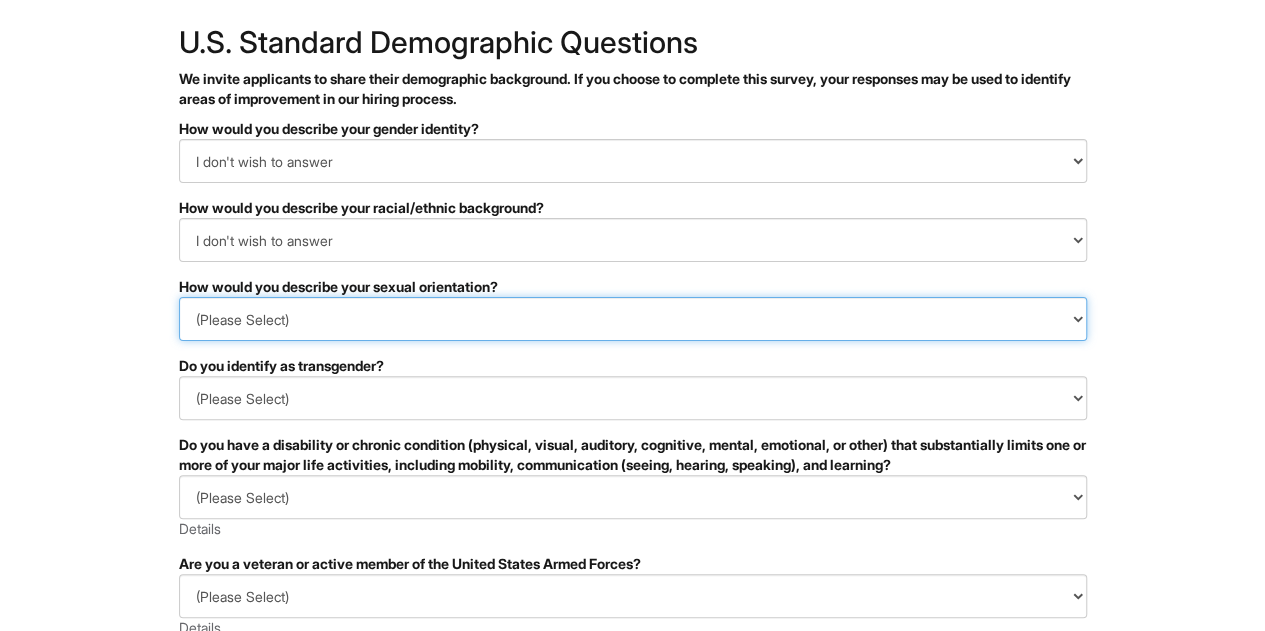 click on "(Please Select) Asexual Bisexual and/or pansexual Gay Heterosexual Lesbian Queer I prefer to self-describe I don't wish to answer" at bounding box center [633, 319] 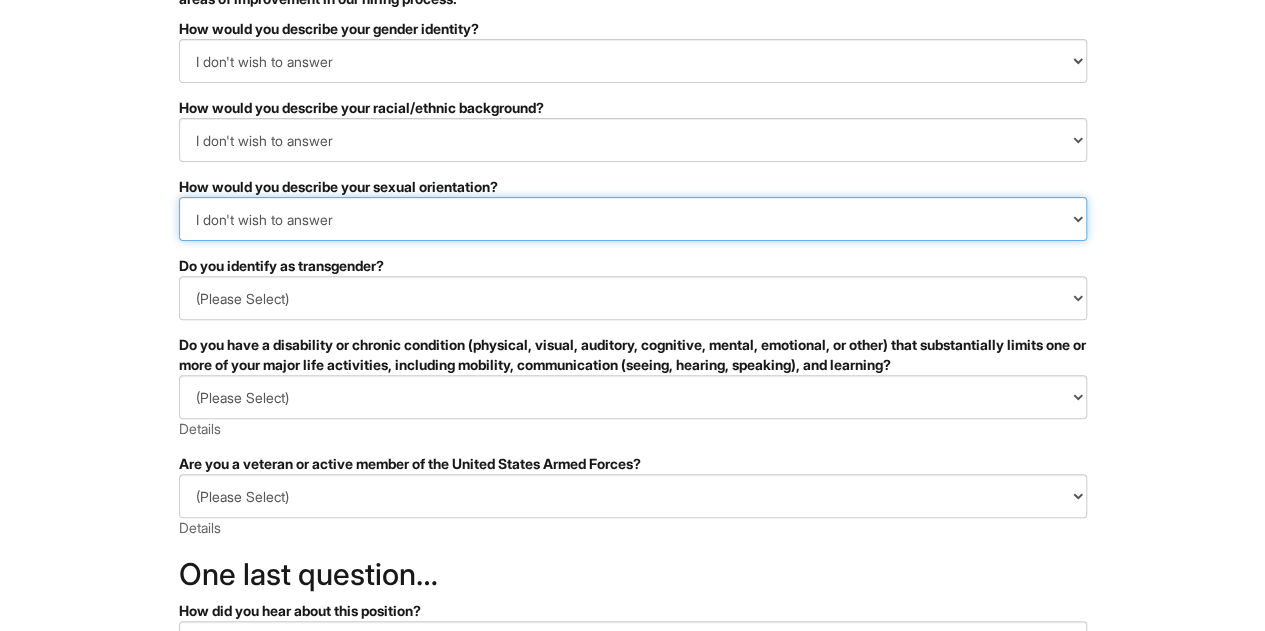 scroll, scrollTop: 300, scrollLeft: 0, axis: vertical 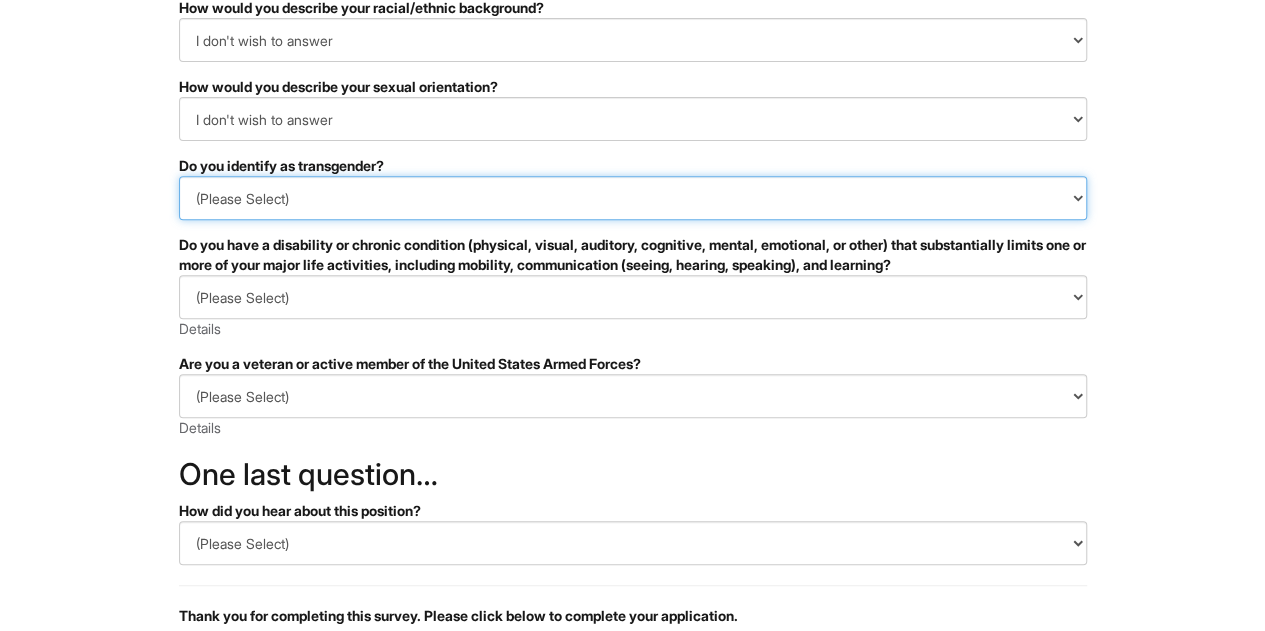 click on "(Please Select) Yes No I prefer to self-describe I don't wish to answer" at bounding box center (633, 198) 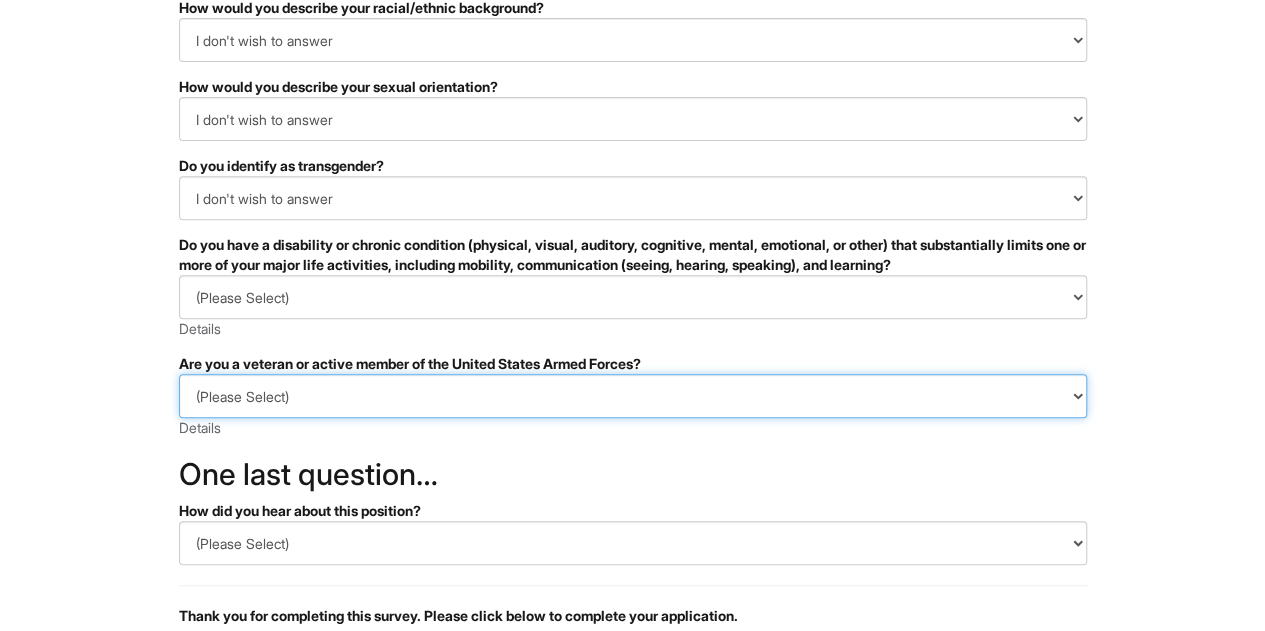 click on "(Please Select) I IDENTIFY AS ONE OR MORE OF THE CLASSIFICATIONS OF PROTECTED VETERANS LISTED I AM NOT A PROTECTED VETERAN I PREFER NOT TO ANSWER" at bounding box center (633, 396) 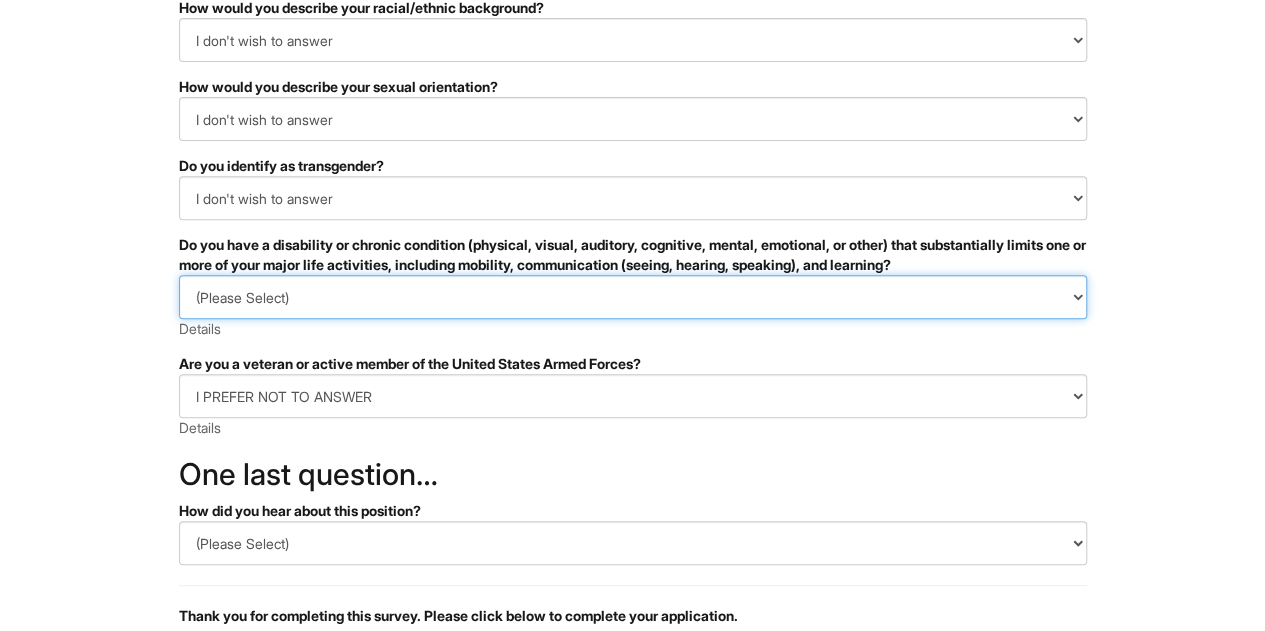 click on "(Please Select) YES, I HAVE A DISABILITY (or previously had a disability) NO, I DON'T HAVE A DISABILITY I DON'T WISH TO ANSWER" at bounding box center [633, 297] 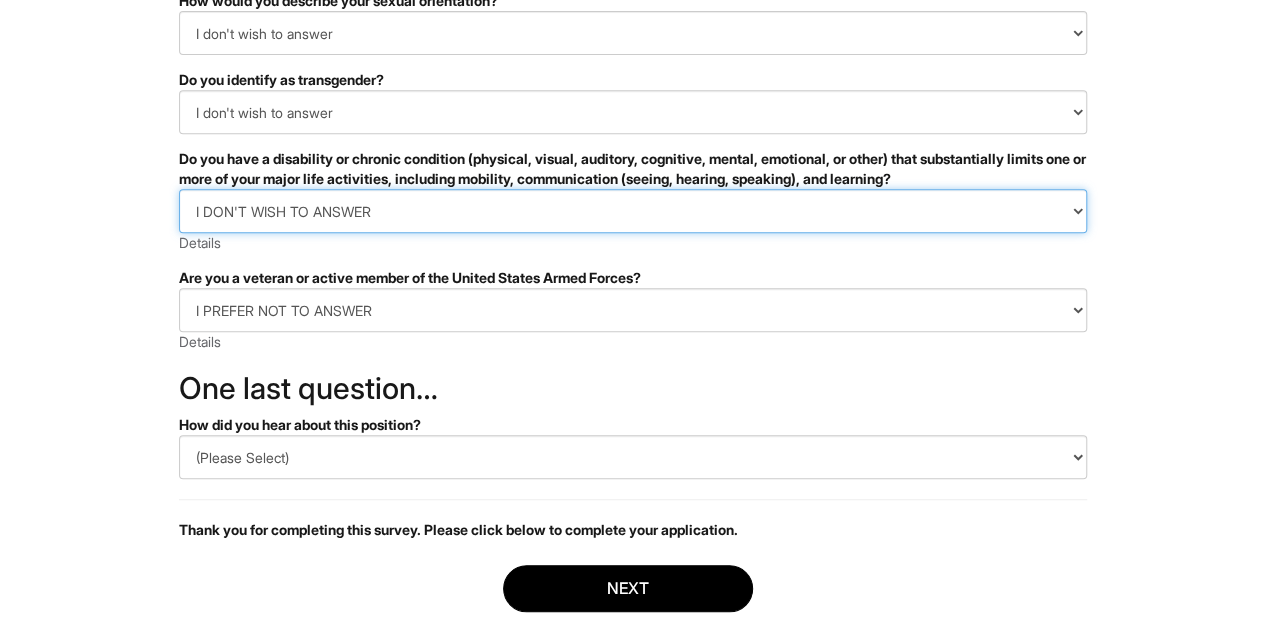 scroll, scrollTop: 494, scrollLeft: 0, axis: vertical 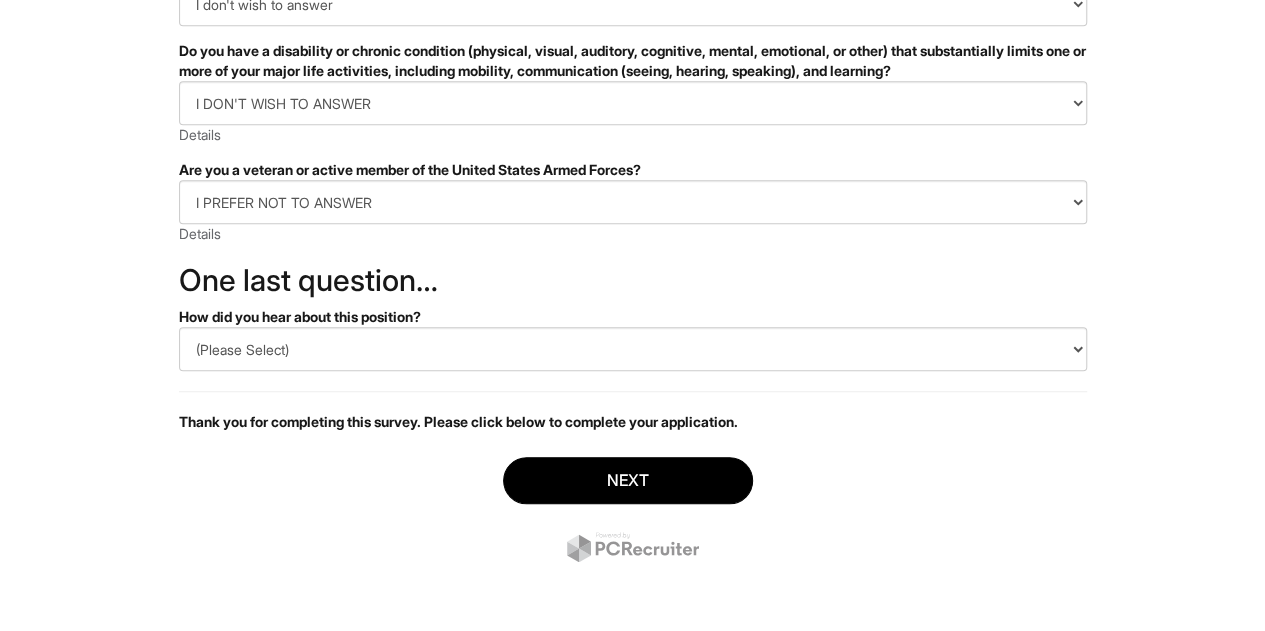 click on "PLEASE COMPLETE ALL REQUIRED FIELDS How would you describe your gender identity? (Please Select) Man Woman Non-binary I prefer to self-describe I don't wish to answer How would you describe your racial/ethnic background? (Please Select) Black or of African descent    East Asian    Hispanic, Latinx or of Spanish Origin    Indigenous, American Indian or Alaska Native    Middle Eastern or North African    Native Hawaiian or Pacific Islander    South Asian    Southeast Asian    White or European    I prefer to self-describe    I don't wish to answer How would you describe your sexual orientation? (Please Select) Asexual Bisexual and/or pansexual Gay Heterosexual Lesbian Queer I prefer to self-describe I don't wish to answer Do you identify as transgender? (Please Select) Yes No I prefer to self-describe I don't wish to answer (Please Select) YES, I HAVE A DISABILITY (or previously had a disability) NO, I DON'T HAVE A DISABILITY I DON'T WISH TO ANSWER Details (Please Select) I AM NOT A PROTECTED VETERAN Details" at bounding box center [633, 153] 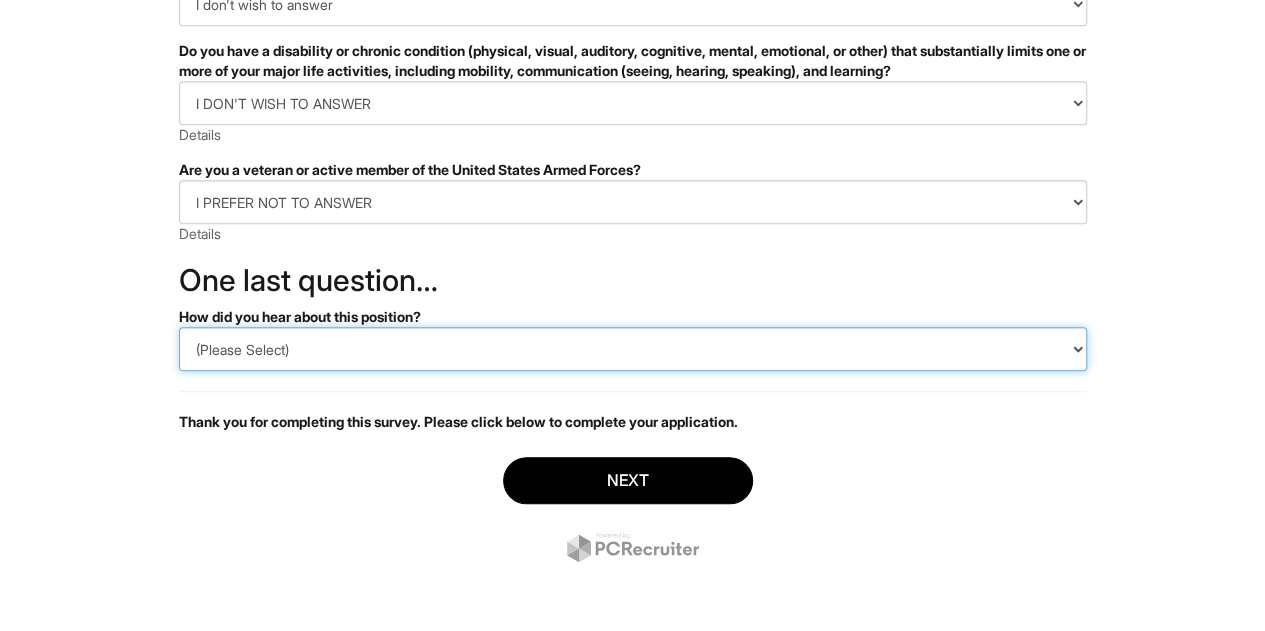 click on "(Please Select) CareerBuilder Indeed LinkedIn Monster Referral Other" at bounding box center [633, 349] 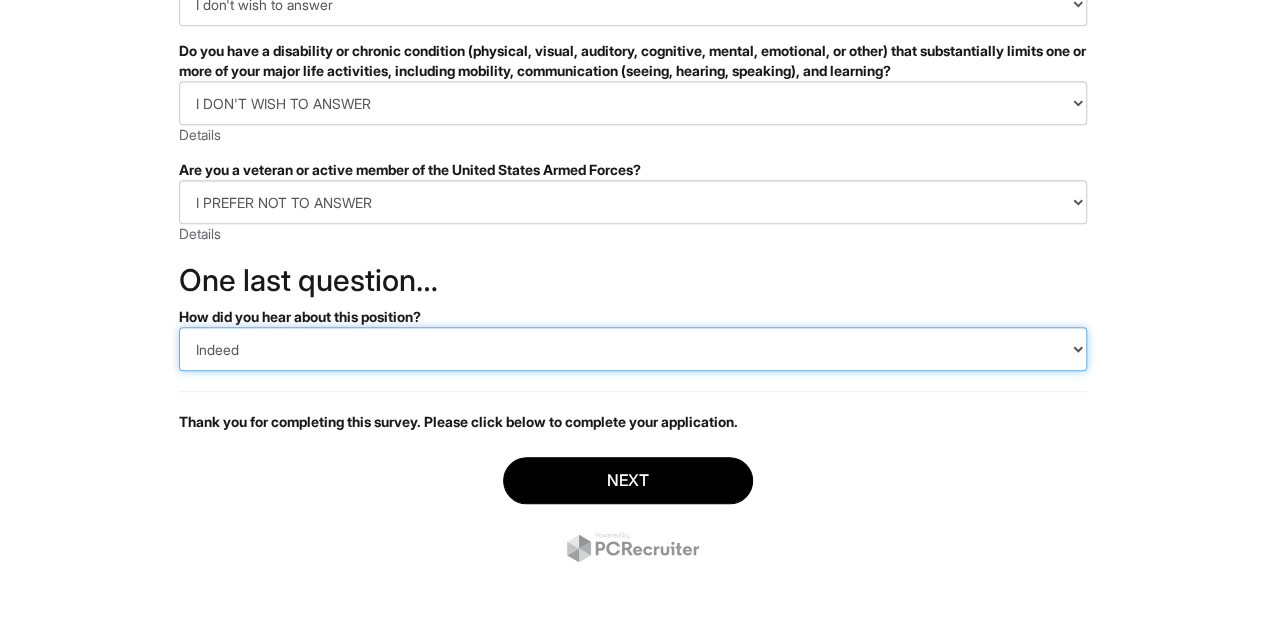 click on "(Please Select) CareerBuilder Indeed LinkedIn Monster Referral Other" at bounding box center [633, 349] 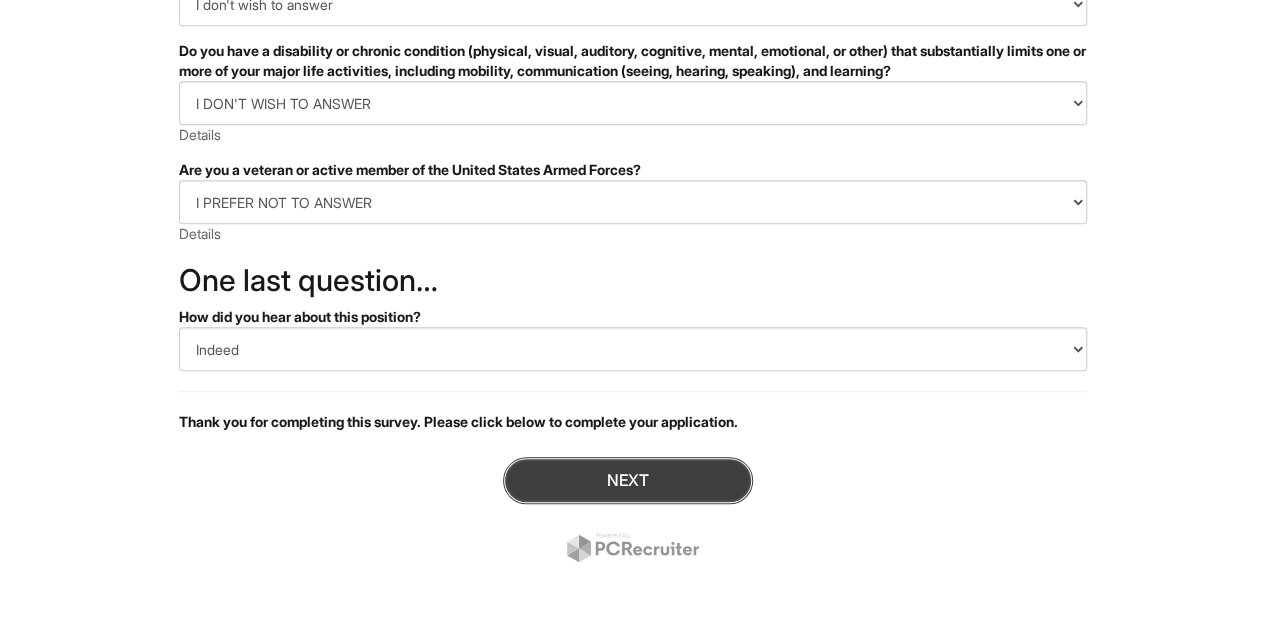 click on "Next" at bounding box center [628, 480] 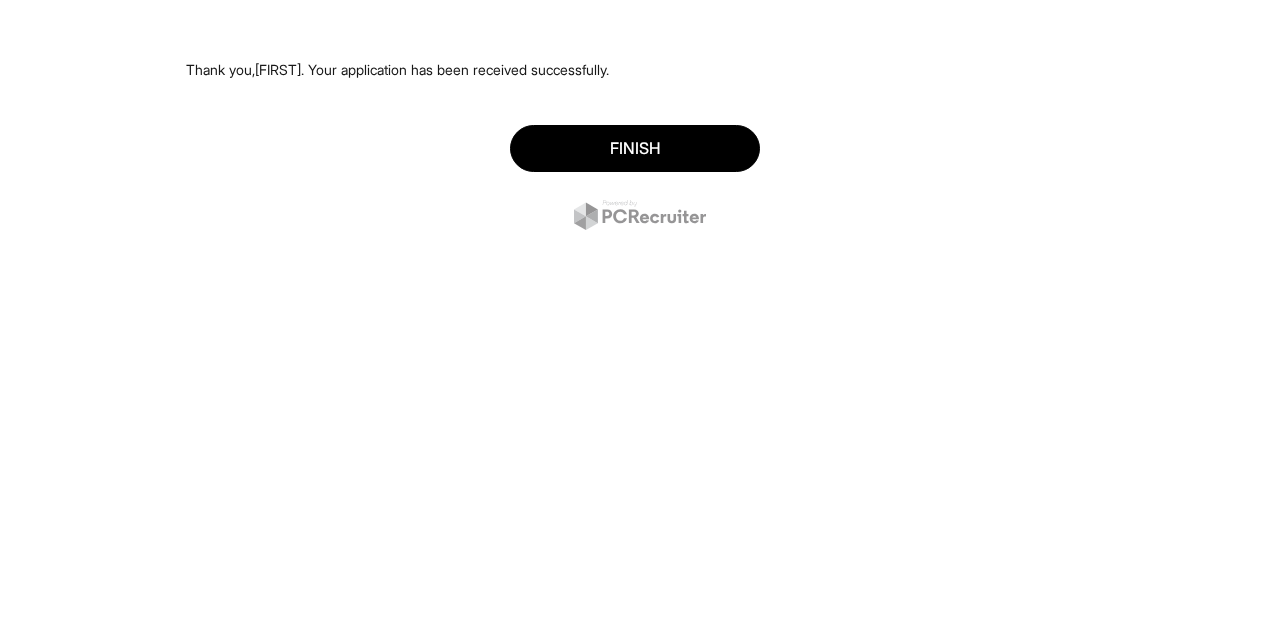 scroll, scrollTop: 0, scrollLeft: 0, axis: both 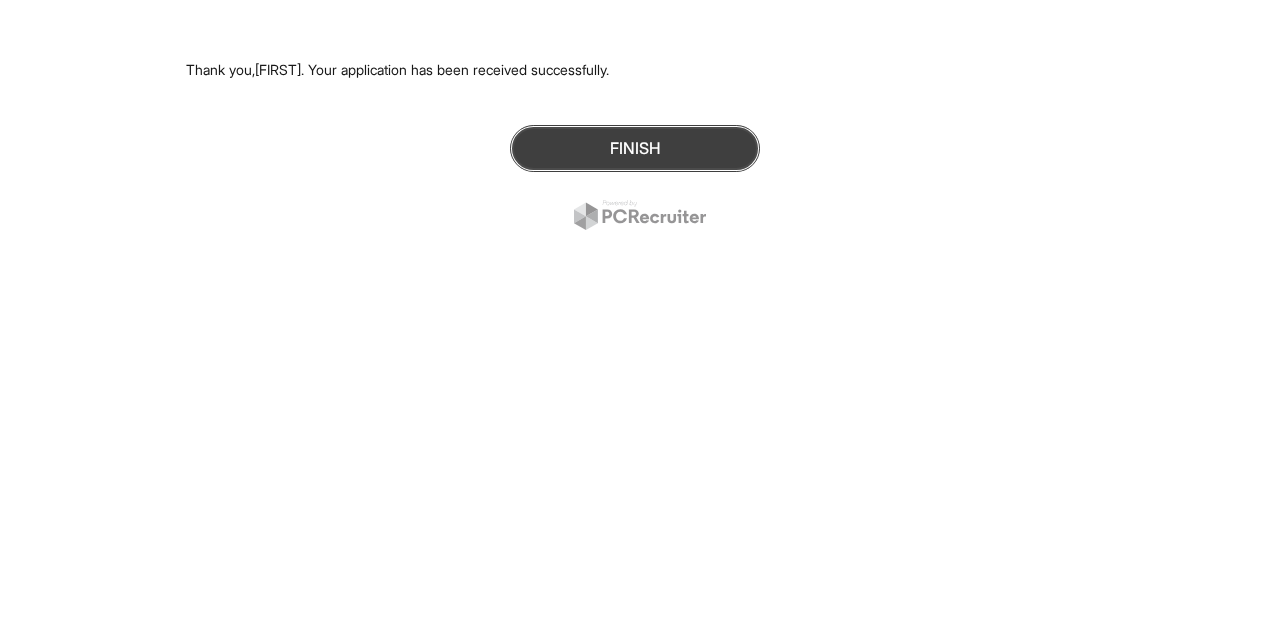 click on "Finish" at bounding box center [635, 148] 